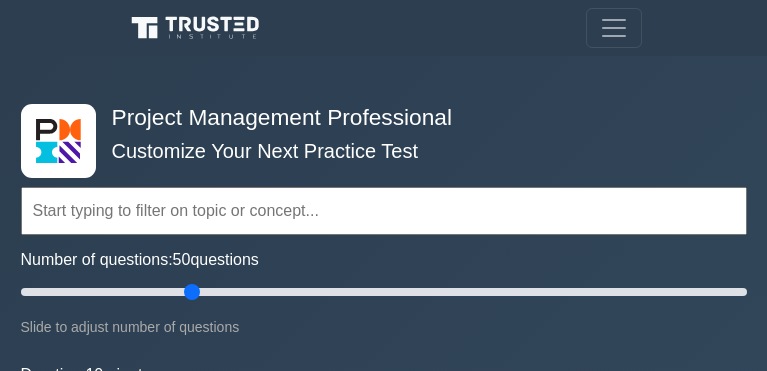 scroll, scrollTop: 0, scrollLeft: 0, axis: both 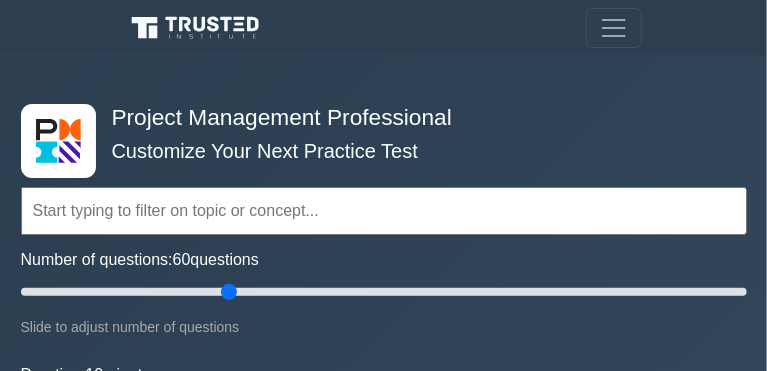 type on "60" 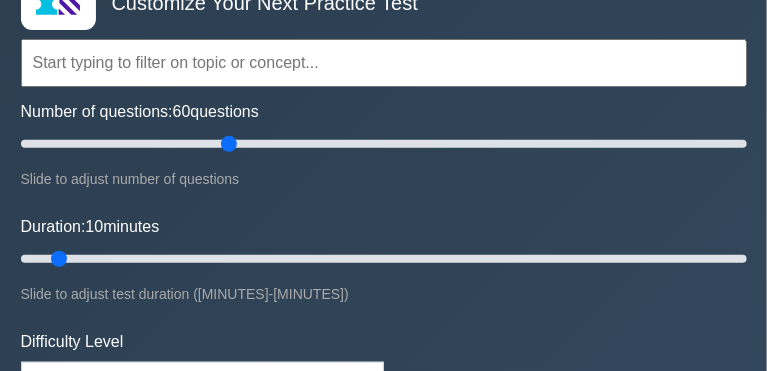 scroll, scrollTop: 148, scrollLeft: 0, axis: vertical 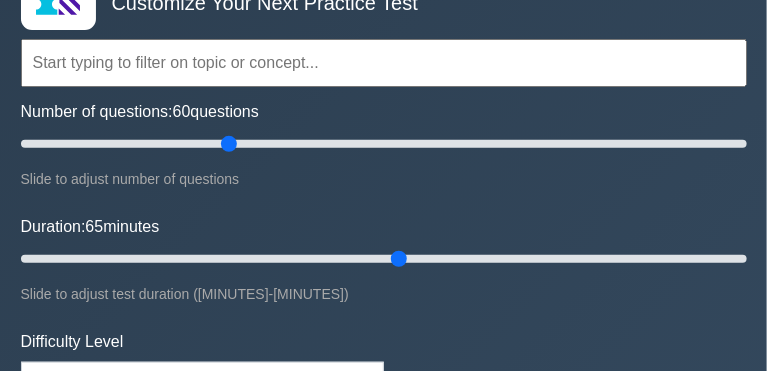 drag, startPoint x: 59, startPoint y: 273, endPoint x: 398, endPoint y: 264, distance: 339.11945 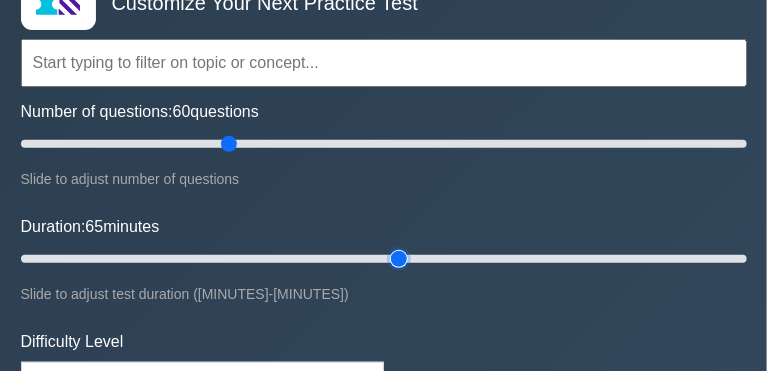 type on "65" 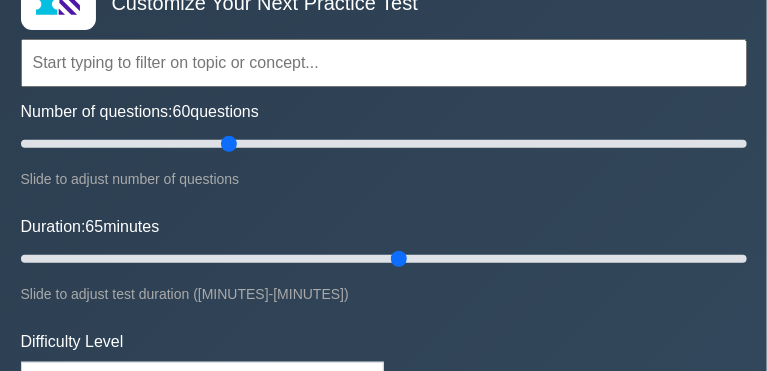 click at bounding box center (384, 63) 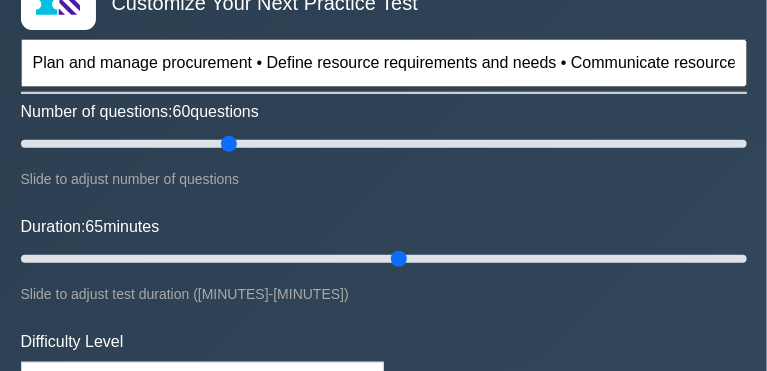 scroll, scrollTop: 0, scrollLeft: 805, axis: horizontal 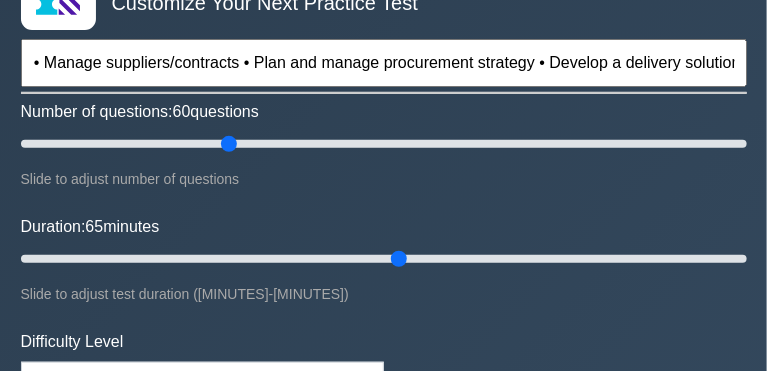 click on "Plan and manage procurement • Define resource requirements and needs • Communicate resource requirements • Manage suppliers/contracts • Plan and manage procurement strategy • Develop a delivery solution" at bounding box center (384, 63) 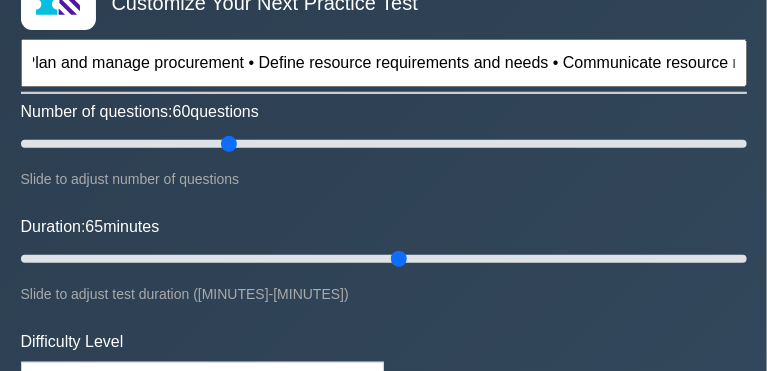 scroll, scrollTop: 0, scrollLeft: 0, axis: both 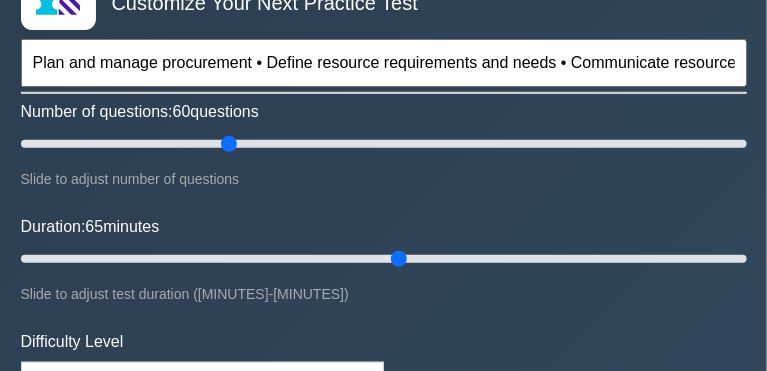 click on "Plan and manage procurement • Define resource requirements and needs • Communicate resource requirements • Manage suppliers/contracts • Plan and manage procurement strategy • Develop a delivery solution" at bounding box center [384, 63] 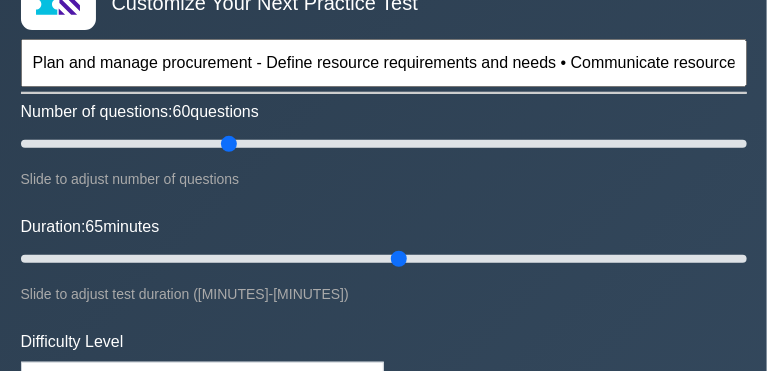 click on "Plan and manage procurement - Define resource requirements and needs • Communicate resource requirements • Manage suppliers/contracts • Plan and manage procurement strategy • Develop a delivery solution" at bounding box center [384, 63] 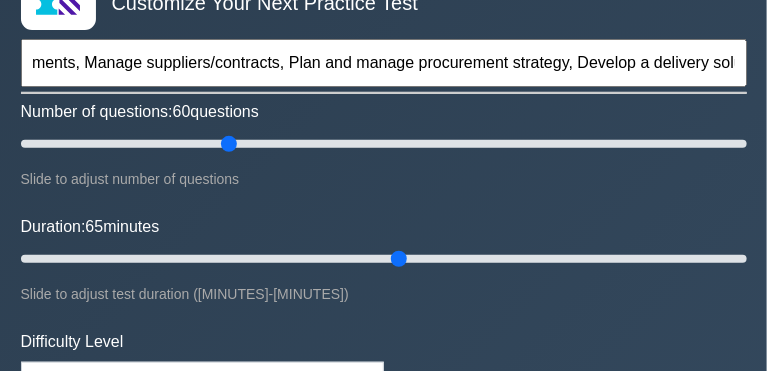 scroll, scrollTop: 0, scrollLeft: 775, axis: horizontal 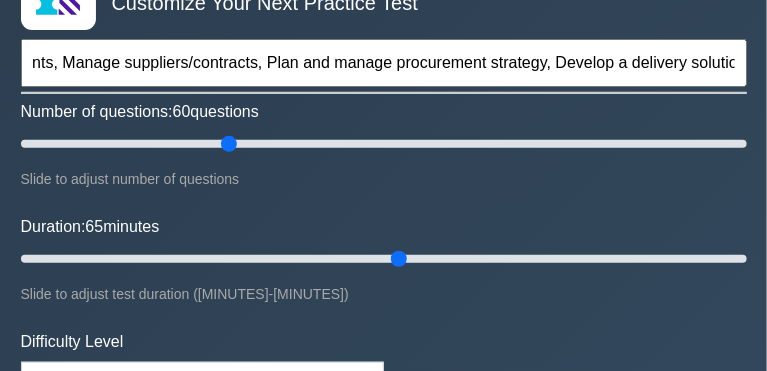 click on "Plan and manage procurement - Define resource requirements and needs, Communicate resource requirements, Manage suppliers/contracts, Plan and manage procurement strategy, Develop a delivery solution" at bounding box center (384, 63) 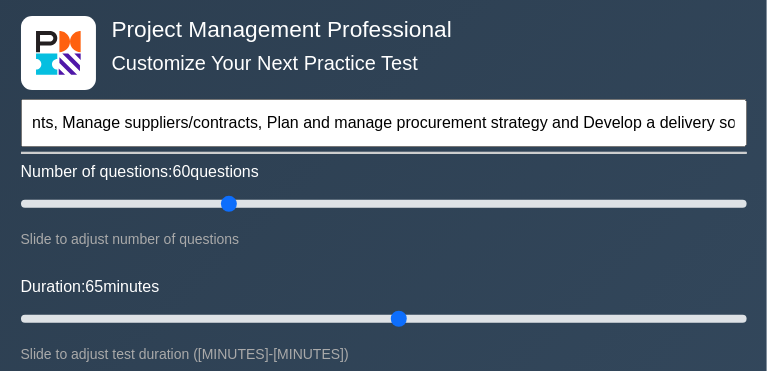 scroll, scrollTop: 89, scrollLeft: 0, axis: vertical 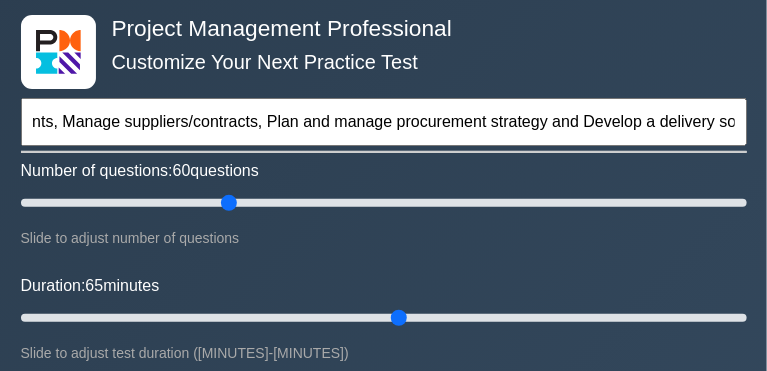 click on "Plan and manage procurement - Define resource requirements and needs, Communicate resource requirements, Manage suppliers/contracts, Plan and manage procurement strategy and Develop a delivery solution" at bounding box center (384, 122) 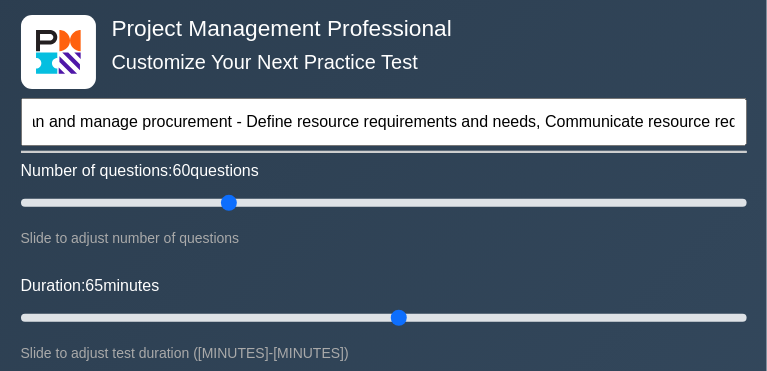scroll, scrollTop: 0, scrollLeft: 0, axis: both 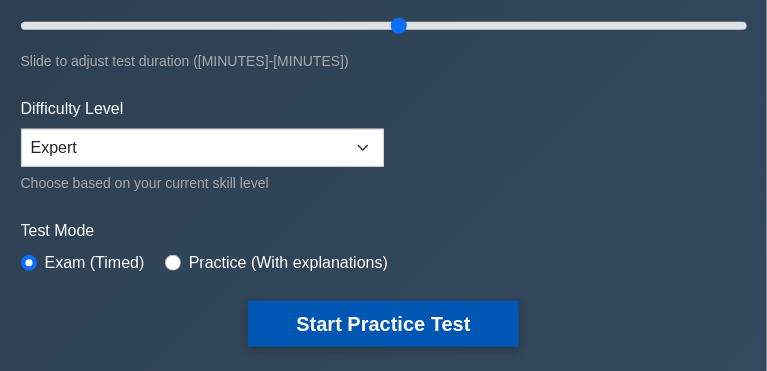 type on "Plan and manage procurement - Define resource requirements and needs, Communicate resource requirements, Manage suppliers/contracts, Plan and manage procurement strategy and Develop a delivery solution" 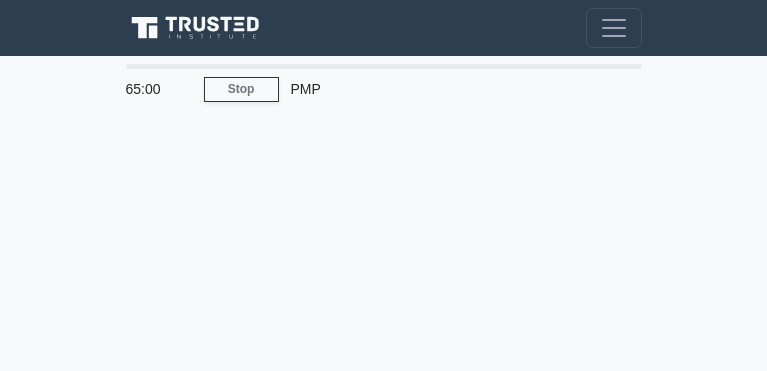 scroll, scrollTop: 0, scrollLeft: 0, axis: both 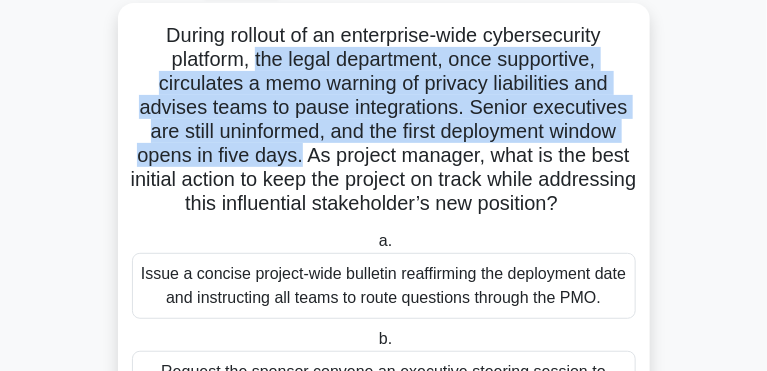 drag, startPoint x: 620, startPoint y: 42, endPoint x: 696, endPoint y: 113, distance: 104.00481 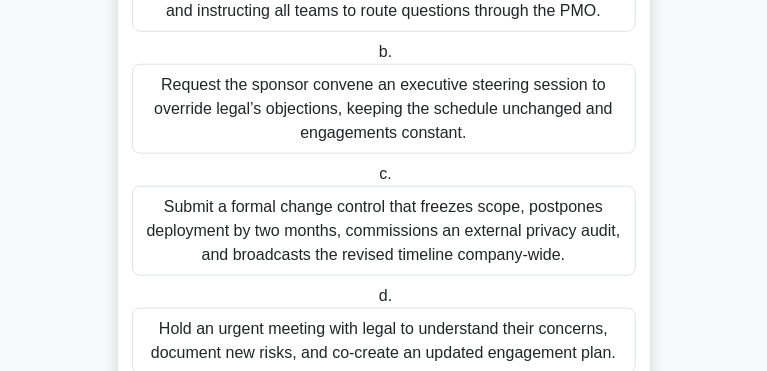 scroll, scrollTop: 394, scrollLeft: 0, axis: vertical 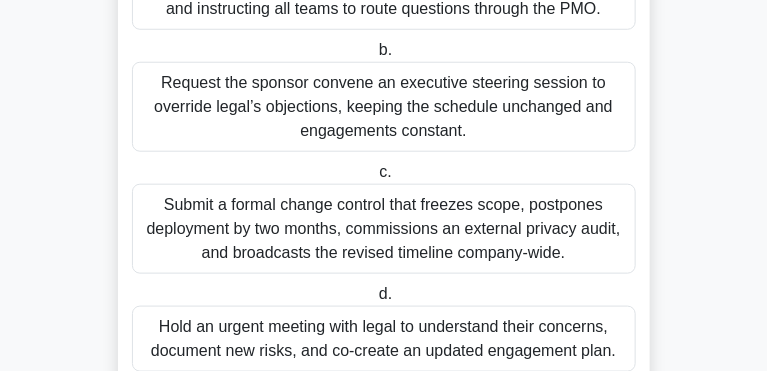 click on "Hold an urgent meeting with legal to understand their concerns, document new risks, and co-create an updated engagement plan." at bounding box center (384, 339) 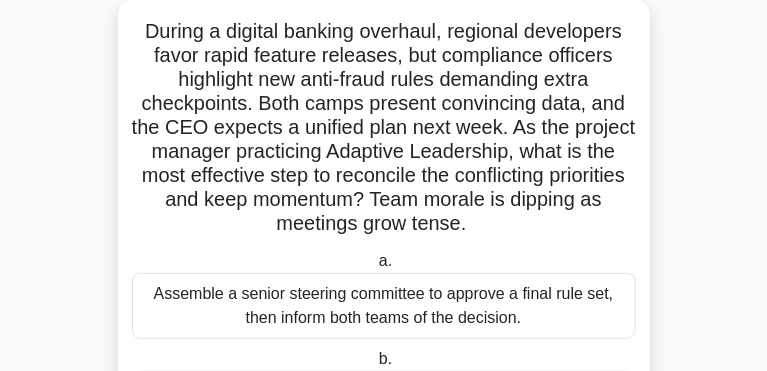 scroll, scrollTop: 109, scrollLeft: 0, axis: vertical 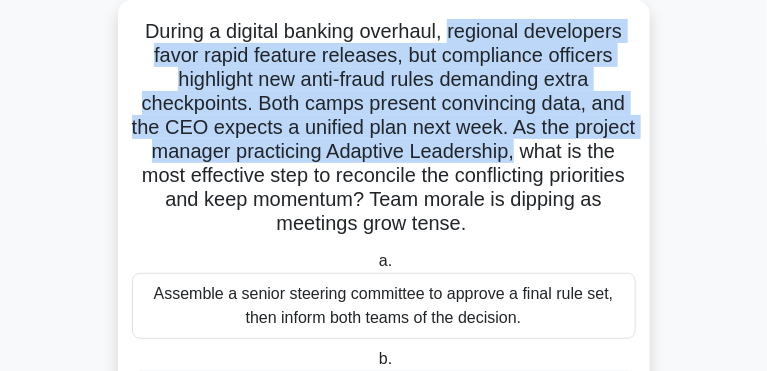 drag, startPoint x: 400, startPoint y: 39, endPoint x: 372, endPoint y: 134, distance: 99.0404 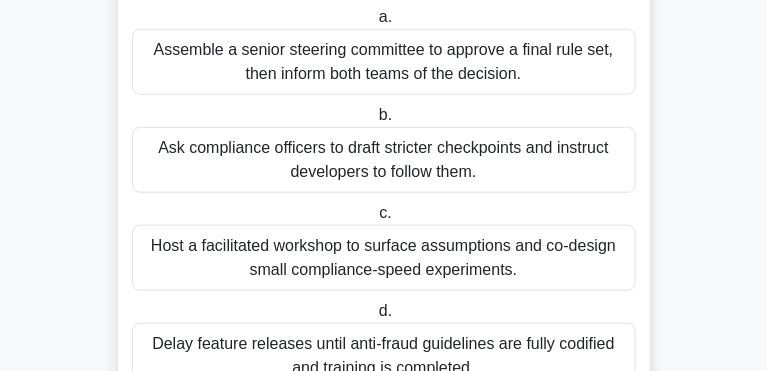 scroll, scrollTop: 354, scrollLeft: 0, axis: vertical 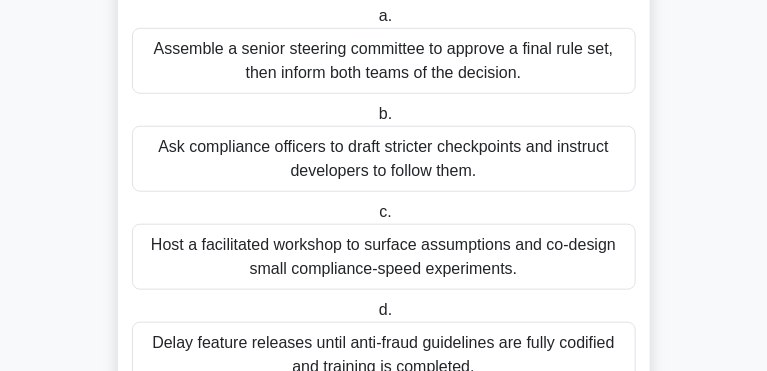 click on "Host a facilitated workshop to surface assumptions and co-design small compliance-speed experiments." at bounding box center [384, 257] 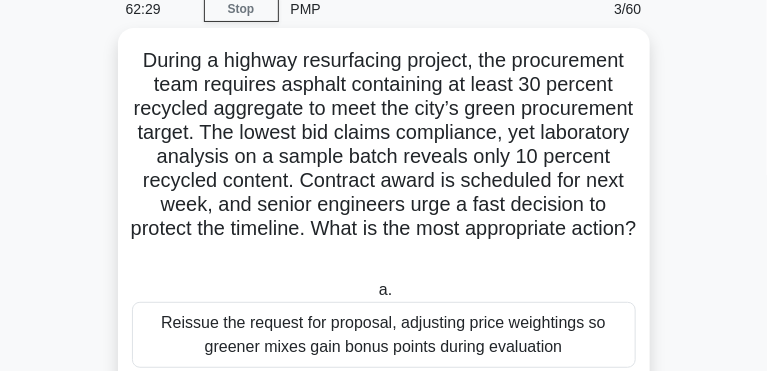 scroll, scrollTop: 90, scrollLeft: 0, axis: vertical 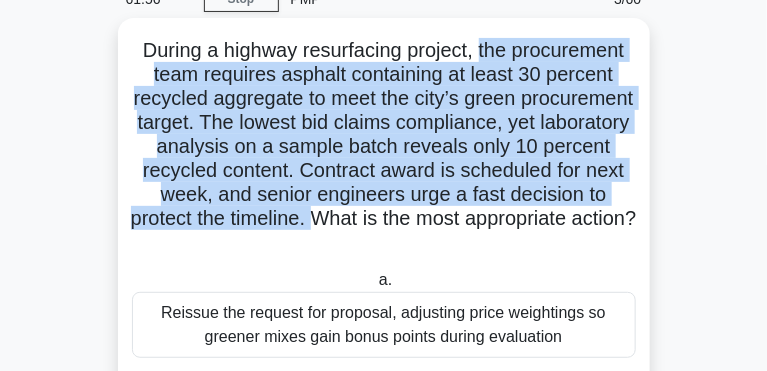 drag, startPoint x: 417, startPoint y: 56, endPoint x: 549, endPoint y: 169, distance: 173.76134 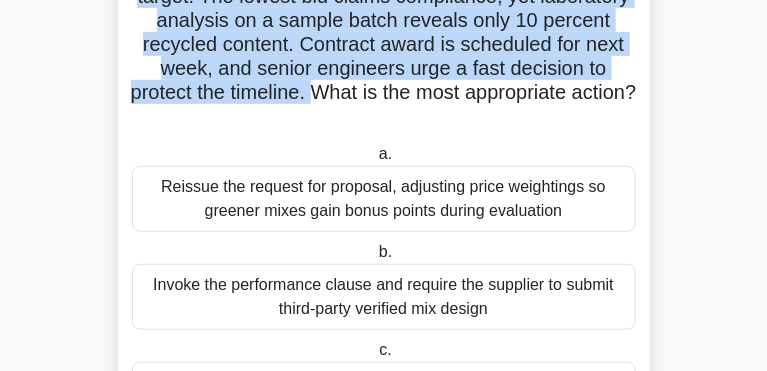 scroll, scrollTop: 221, scrollLeft: 0, axis: vertical 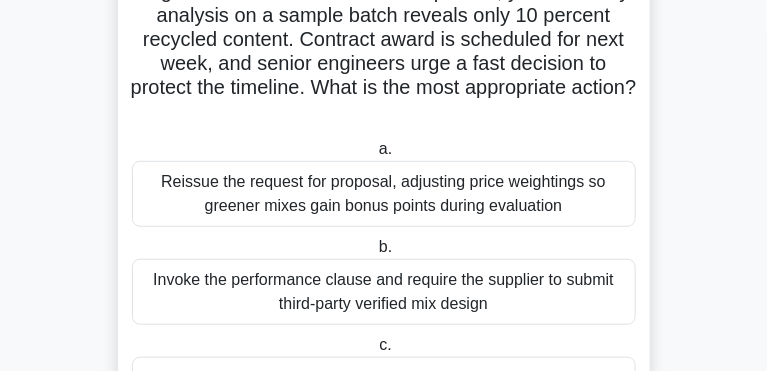 click on "Invoke the performance clause and require the supplier to submit third-party verified mix design" at bounding box center [384, 292] 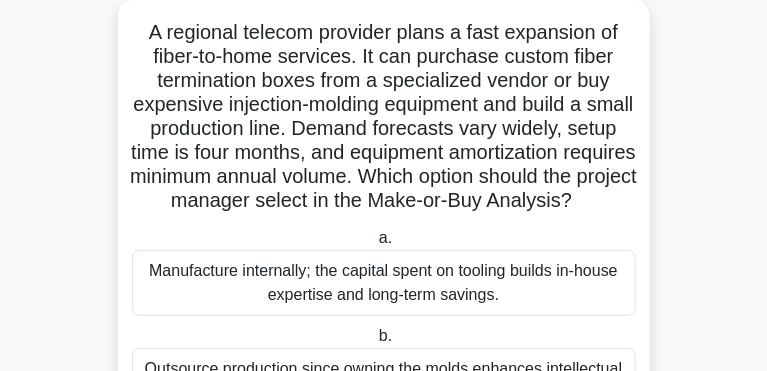 scroll, scrollTop: 110, scrollLeft: 0, axis: vertical 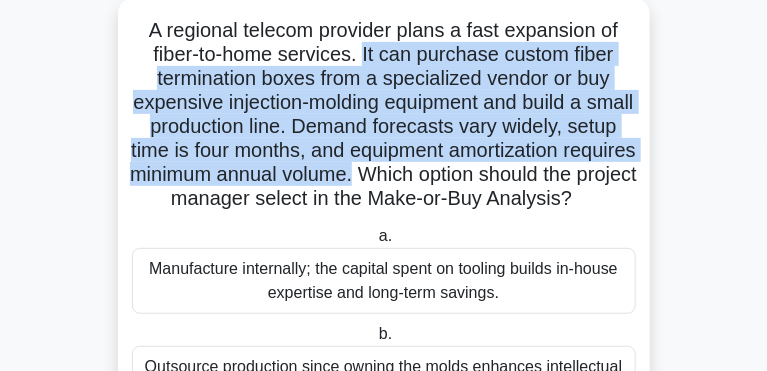 drag, startPoint x: 176, startPoint y: 57, endPoint x: 137, endPoint y: 154, distance: 104.54664 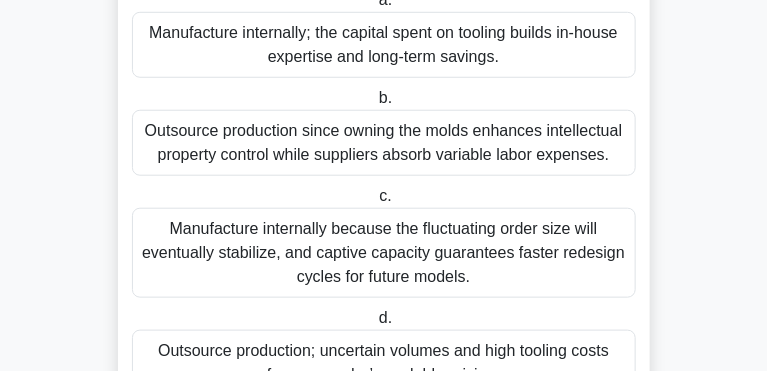 scroll, scrollTop: 347, scrollLeft: 0, axis: vertical 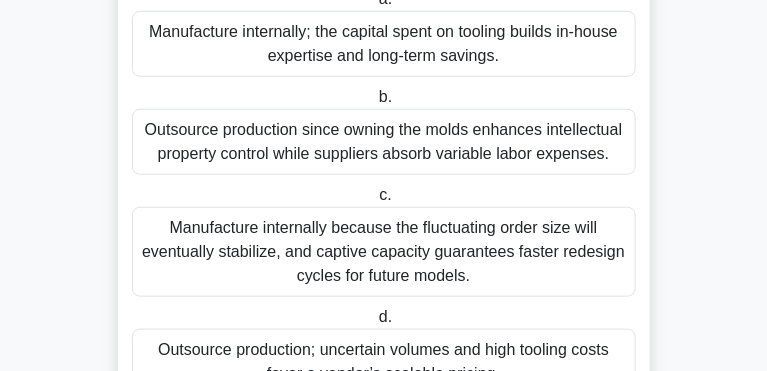 click on "Outsource production; uncertain volumes and high tooling costs favor a vendor’s scalable pricing." at bounding box center (384, 362) 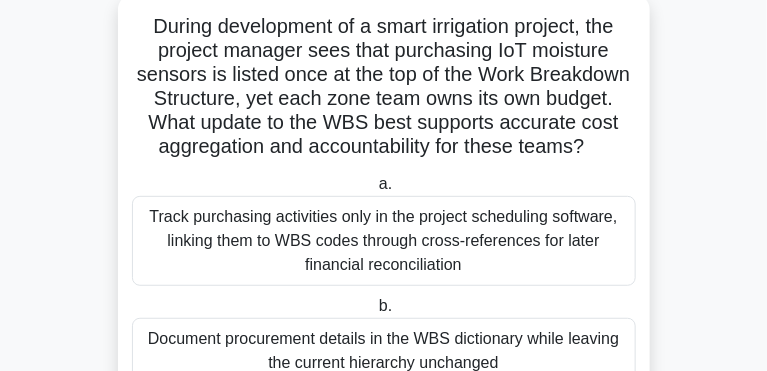 scroll, scrollTop: 115, scrollLeft: 0, axis: vertical 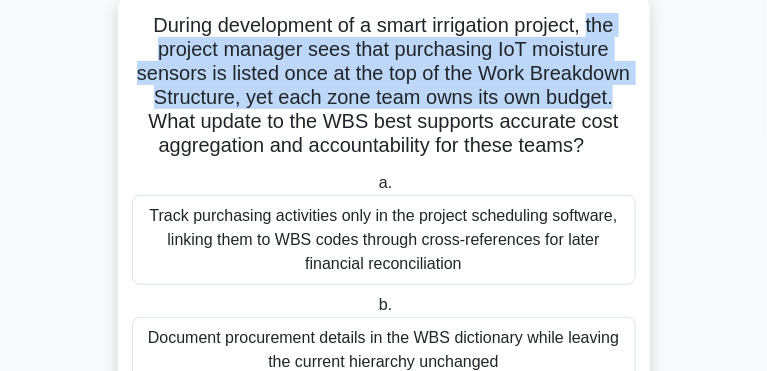 drag, startPoint x: 521, startPoint y: 32, endPoint x: 178, endPoint y: 95, distance: 348.73773 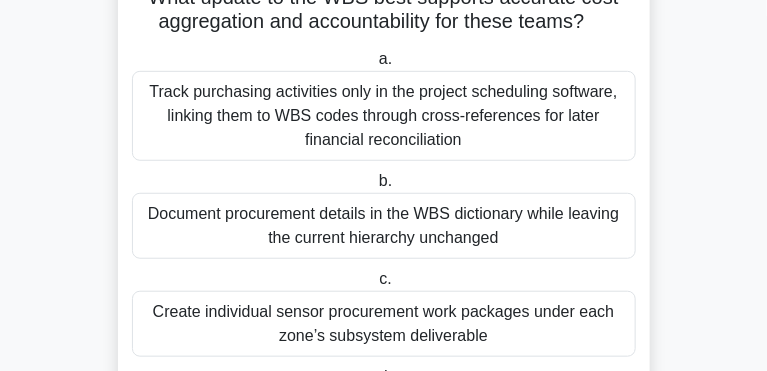 scroll, scrollTop: 238, scrollLeft: 0, axis: vertical 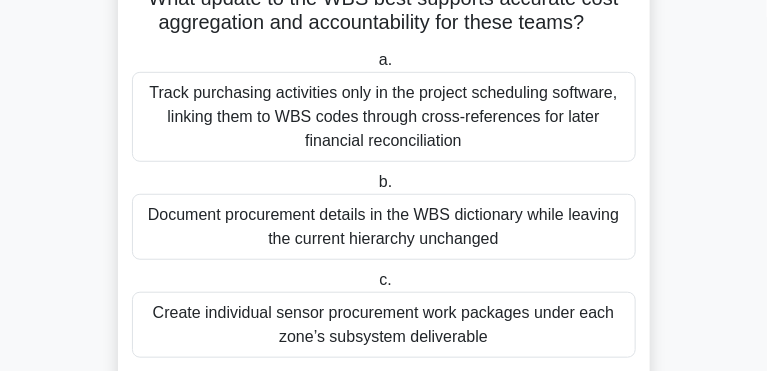 click on "Create individual sensor procurement work packages under each zone’s subsystem deliverable" at bounding box center [384, 325] 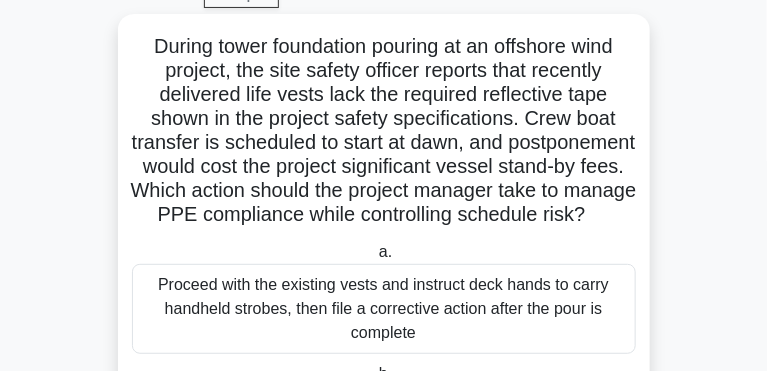 scroll, scrollTop: 95, scrollLeft: 0, axis: vertical 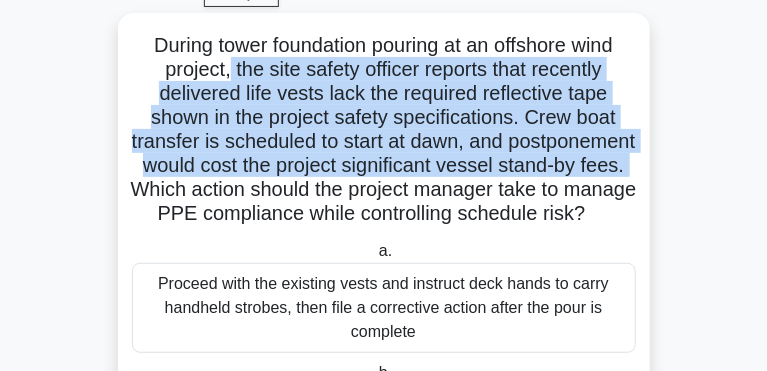 drag, startPoint x: 629, startPoint y: 52, endPoint x: 468, endPoint y: 147, distance: 186.93849 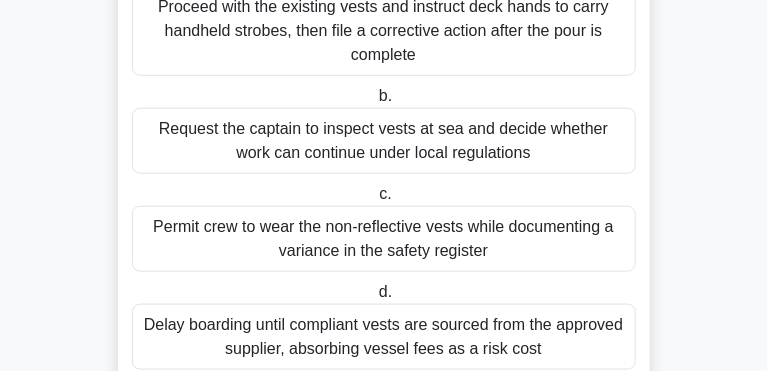 scroll, scrollTop: 376, scrollLeft: 0, axis: vertical 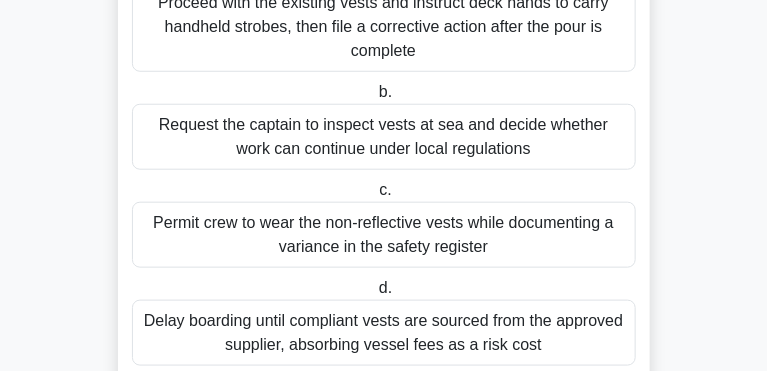 click on "Delay boarding until compliant vests are sourced from the approved supplier, absorbing vessel fees as a risk cost" at bounding box center (384, 333) 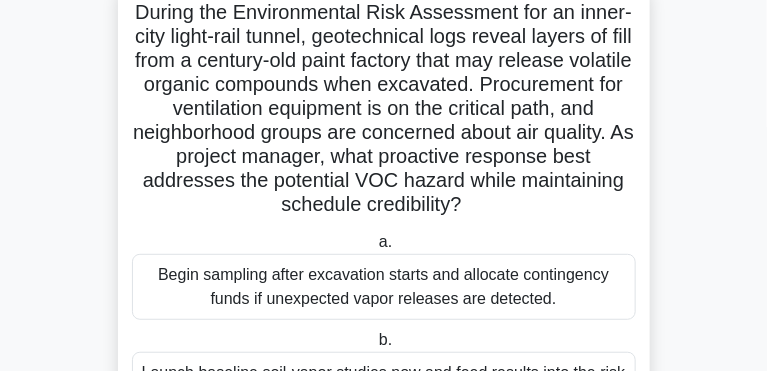 scroll, scrollTop: 129, scrollLeft: 0, axis: vertical 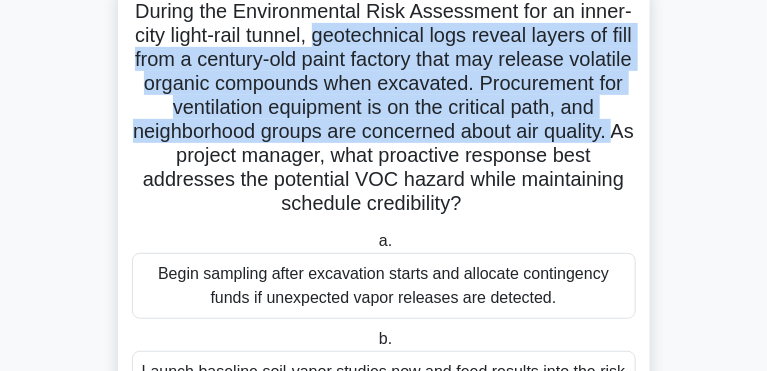 drag, startPoint x: 137, startPoint y: 42, endPoint x: 588, endPoint y: 115, distance: 456.86978 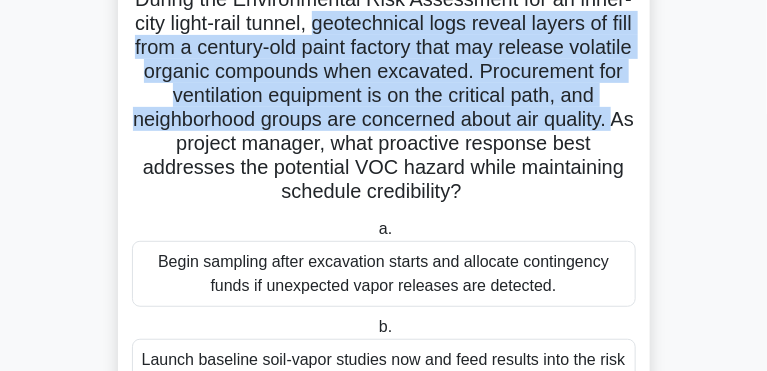scroll, scrollTop: 142, scrollLeft: 0, axis: vertical 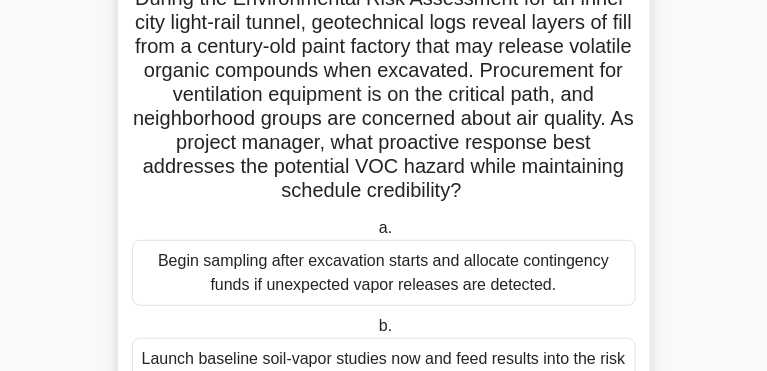 click on "Begin sampling after excavation starts and allocate contingency funds if unexpected vapor releases are detected." at bounding box center [384, 273] 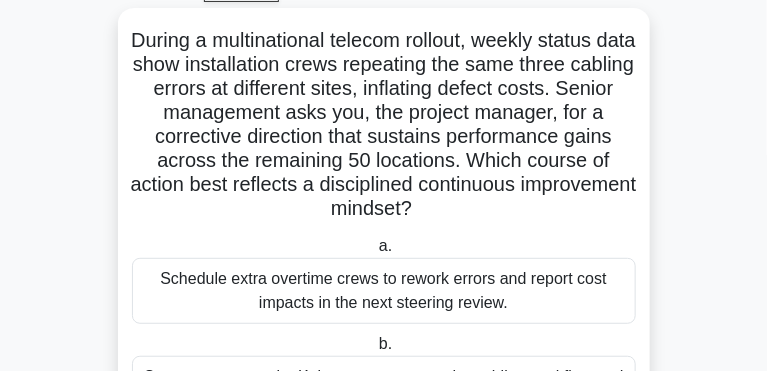 scroll, scrollTop: 101, scrollLeft: 0, axis: vertical 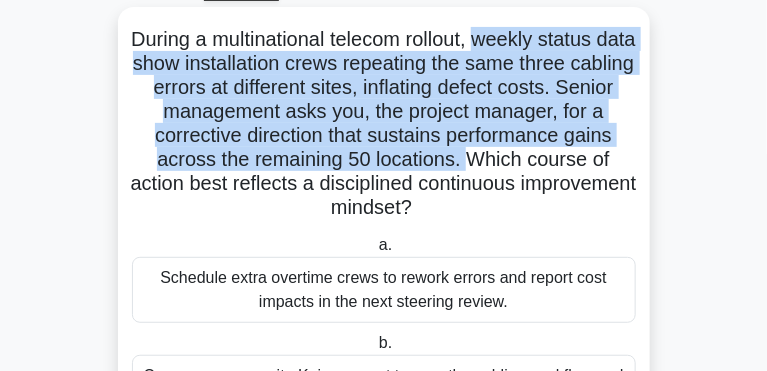 drag, startPoint x: 451, startPoint y: 52, endPoint x: 382, endPoint y: 142, distance: 113.40635 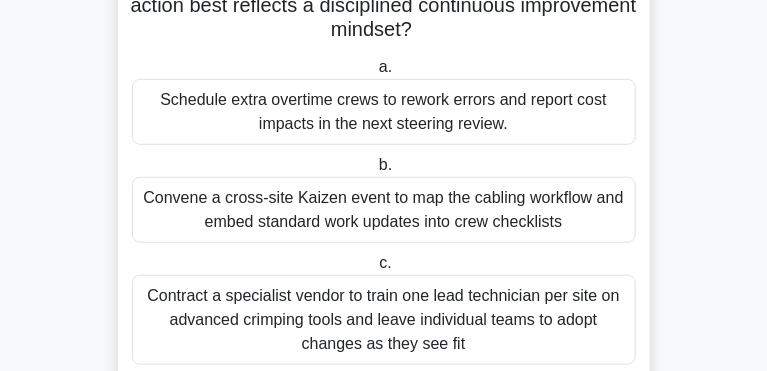 scroll, scrollTop: 278, scrollLeft: 0, axis: vertical 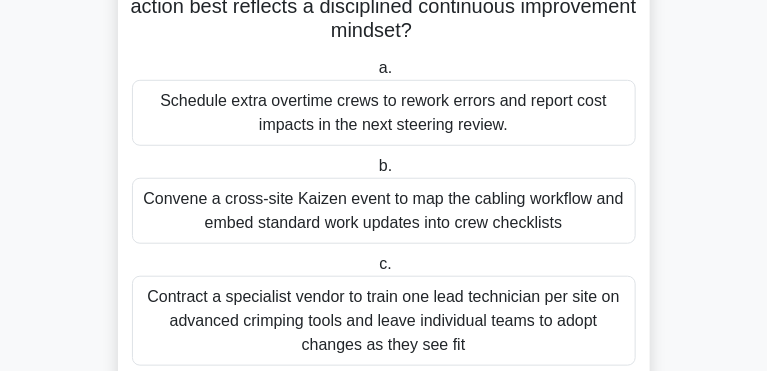 click on "Convene a cross-site Kaizen event to map the cabling workflow and embed standard work updates into crew checklists" at bounding box center (384, 211) 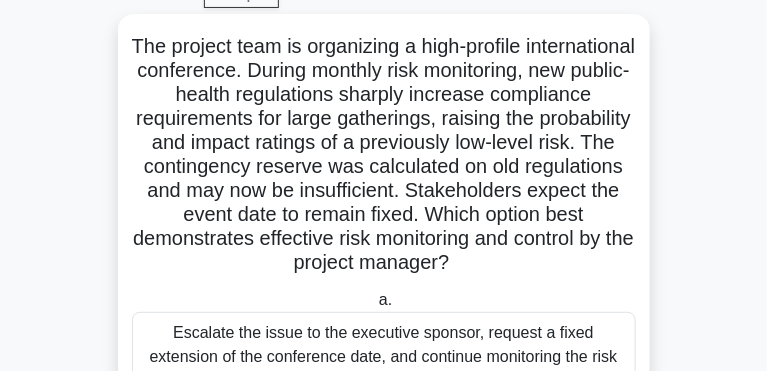 scroll, scrollTop: 95, scrollLeft: 0, axis: vertical 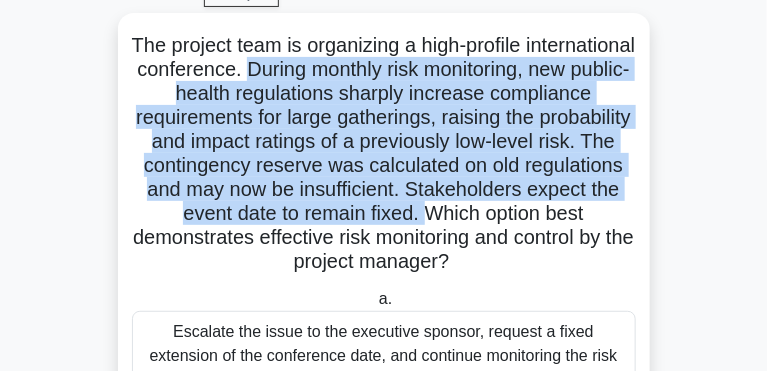 drag, startPoint x: 65, startPoint y: 78, endPoint x: 645, endPoint y: 170, distance: 587.2512 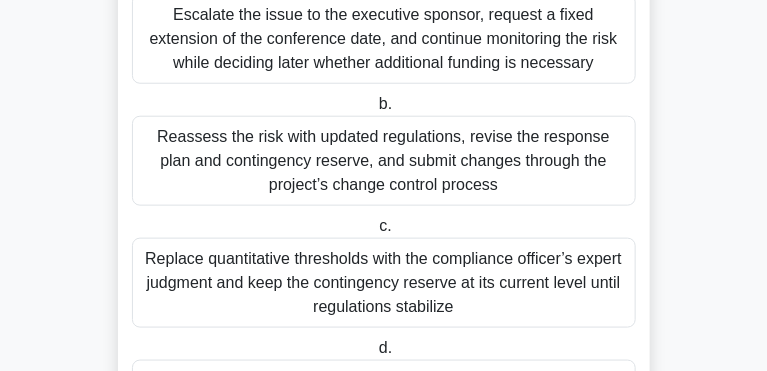scroll, scrollTop: 414, scrollLeft: 0, axis: vertical 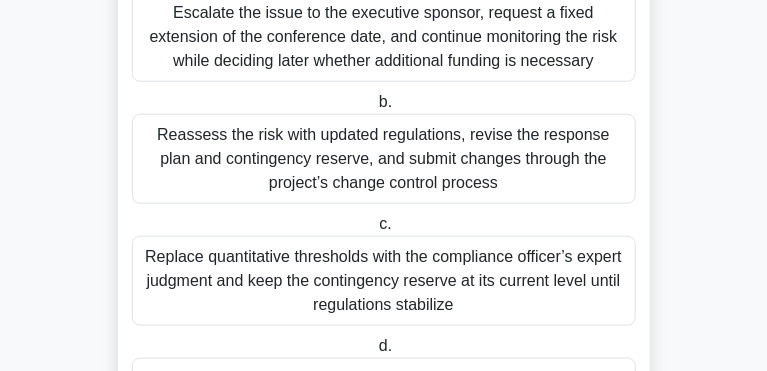 click on "Reassess the risk with updated regulations, revise the response plan and contingency reserve, and submit changes through the project’s change control process" at bounding box center (384, 159) 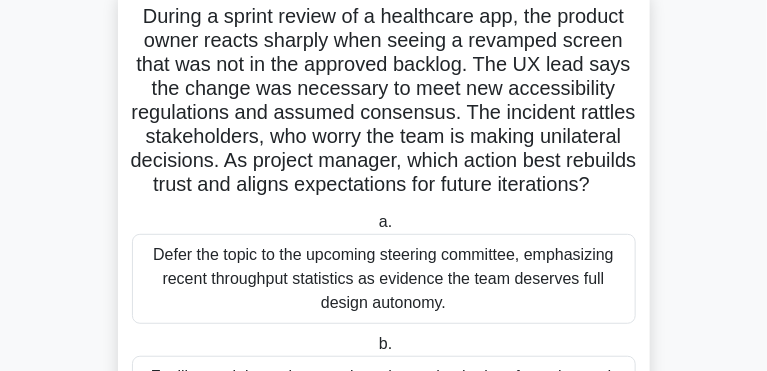 scroll, scrollTop: 125, scrollLeft: 0, axis: vertical 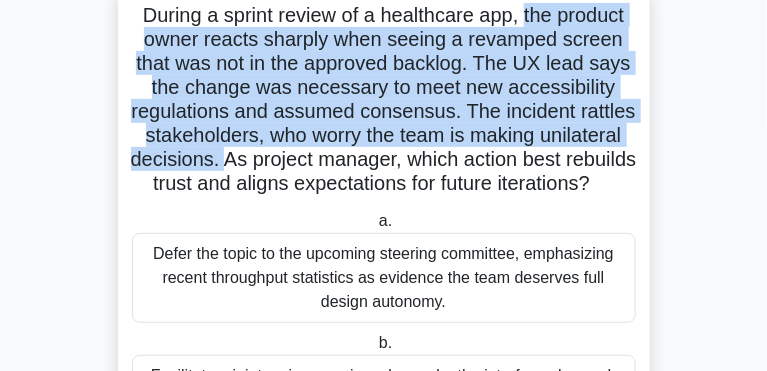 drag, startPoint x: 466, startPoint y: 24, endPoint x: 668, endPoint y: 119, distance: 223.2241 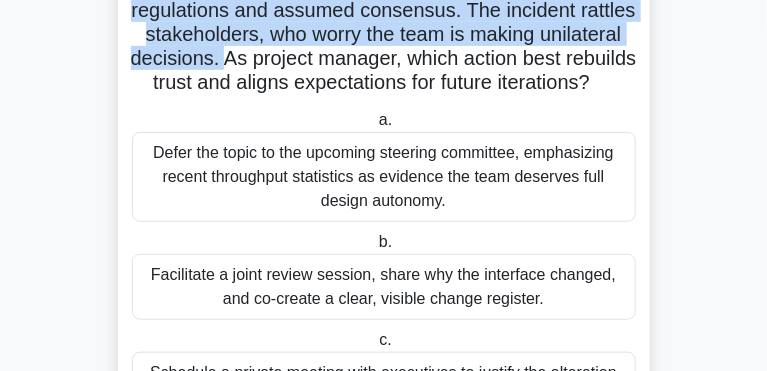 scroll, scrollTop: 227, scrollLeft: 0, axis: vertical 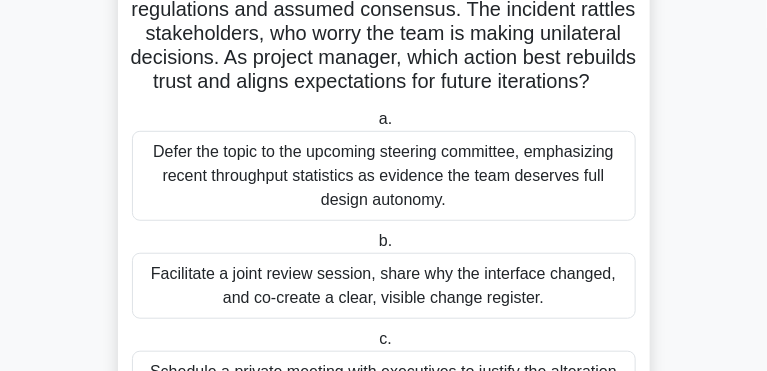 click on "Facilitate a joint review session, share why the interface changed, and co-create a clear, visible change register." at bounding box center (384, 286) 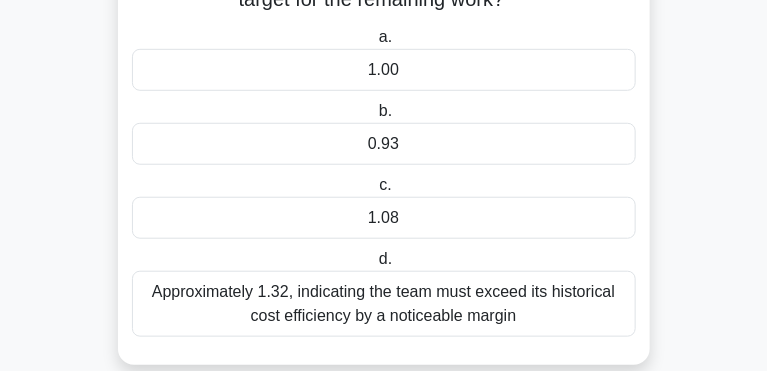 scroll, scrollTop: 286, scrollLeft: 0, axis: vertical 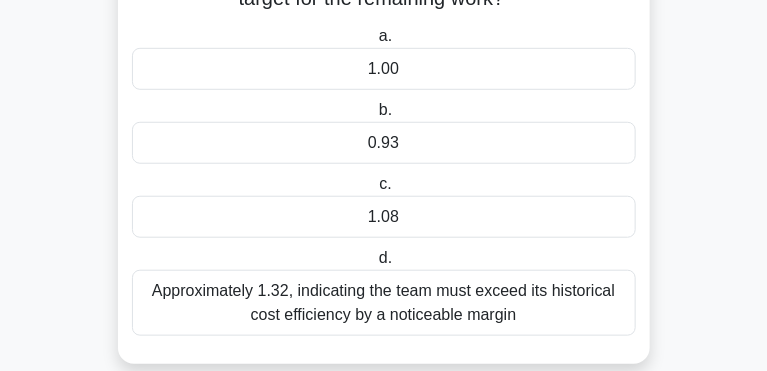 click on "1.08" at bounding box center [384, 217] 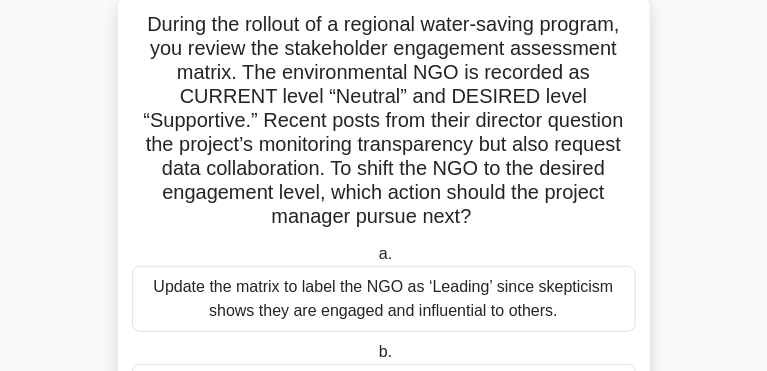 scroll, scrollTop: 114, scrollLeft: 0, axis: vertical 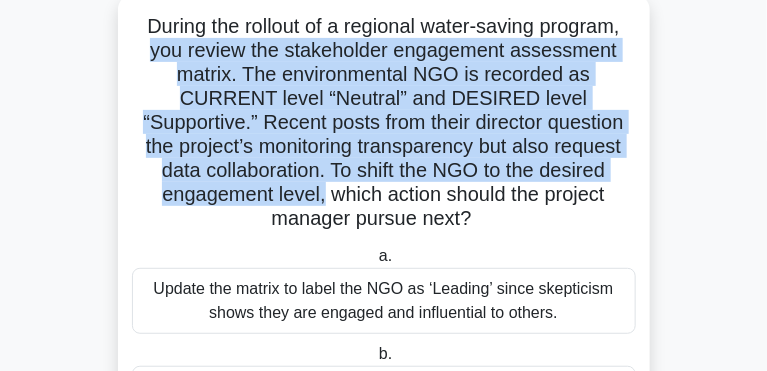 drag, startPoint x: 562, startPoint y: 42, endPoint x: 330, endPoint y: 154, distance: 257.61987 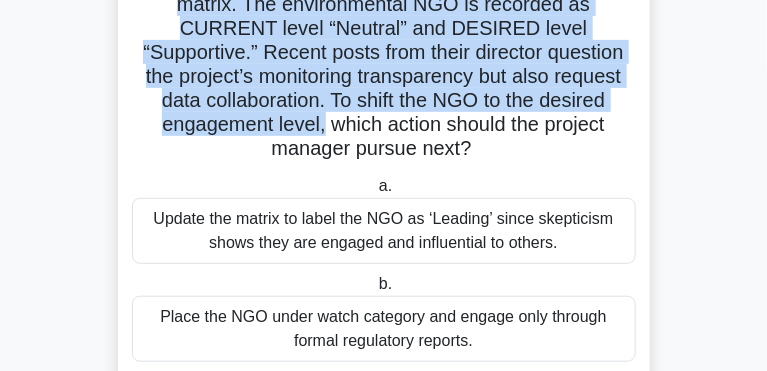 scroll, scrollTop: 185, scrollLeft: 0, axis: vertical 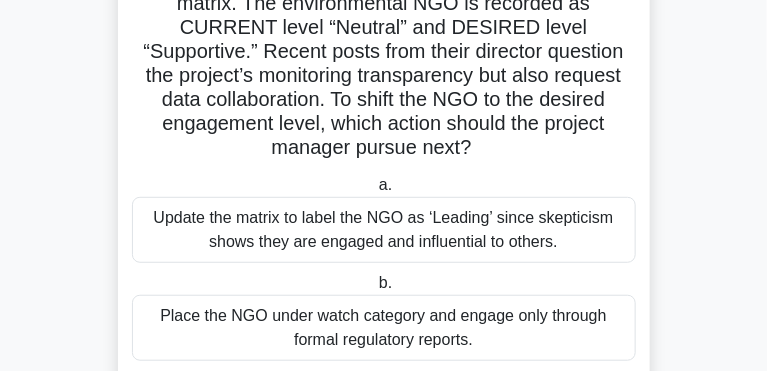 click on "Update the matrix to label the NGO as ‘Leading’ since skepticism shows they are engaged and influential to others." at bounding box center [384, 230] 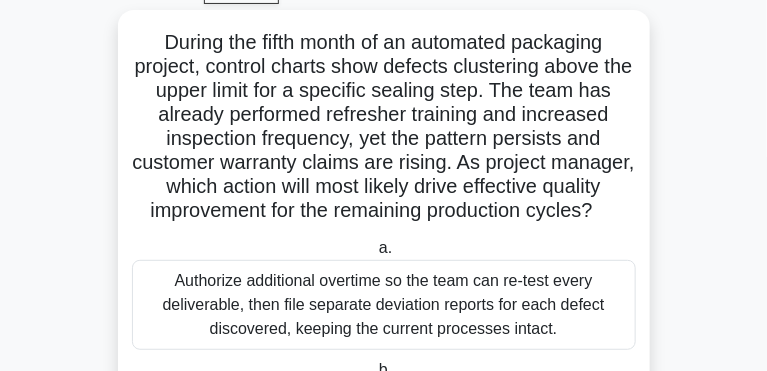 scroll, scrollTop: 100, scrollLeft: 0, axis: vertical 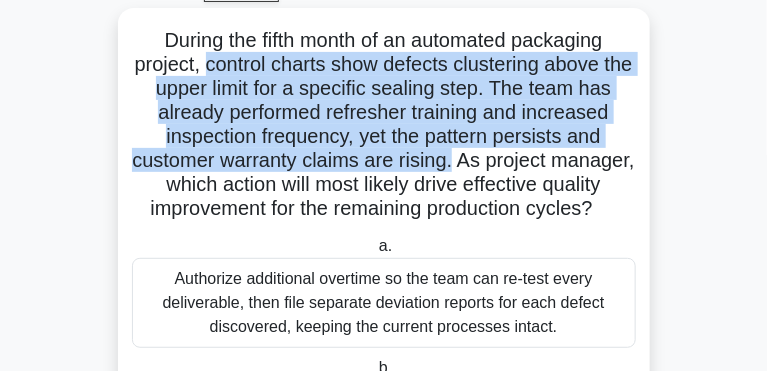 drag, startPoint x: 624, startPoint y: 49, endPoint x: 305, endPoint y: 148, distance: 334.00897 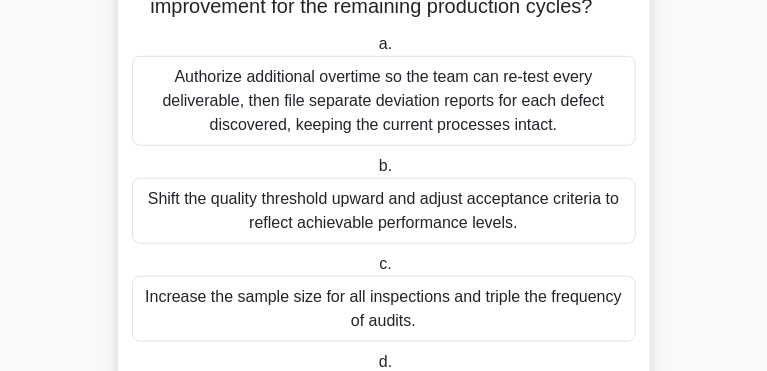 scroll, scrollTop: 315, scrollLeft: 0, axis: vertical 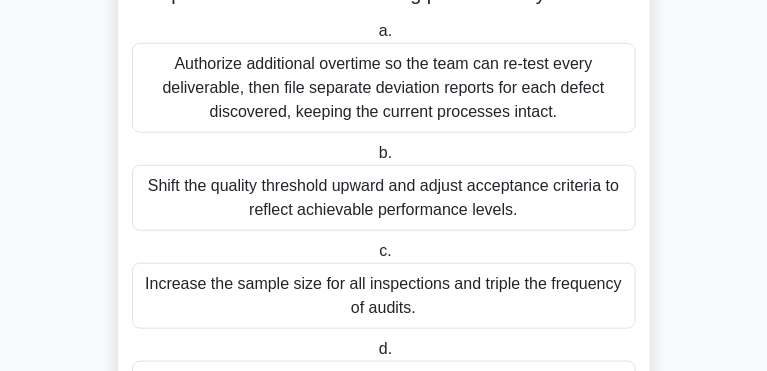 click on "Facilitate a root cause analysis session and update the process based on findings." at bounding box center (384, 394) 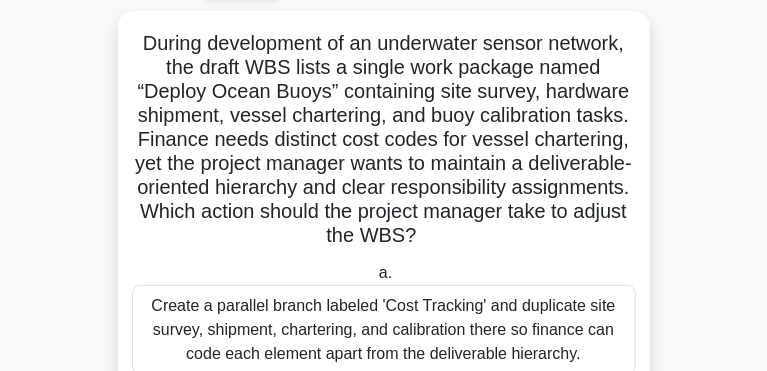 scroll, scrollTop: 105, scrollLeft: 0, axis: vertical 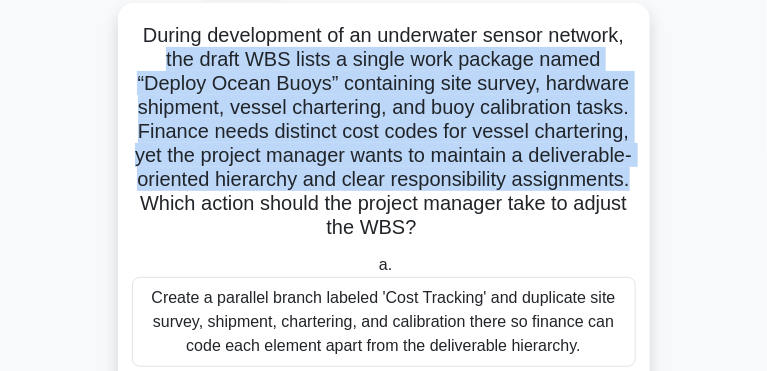 drag, startPoint x: 573, startPoint y: 41, endPoint x: 403, endPoint y: 164, distance: 209.83089 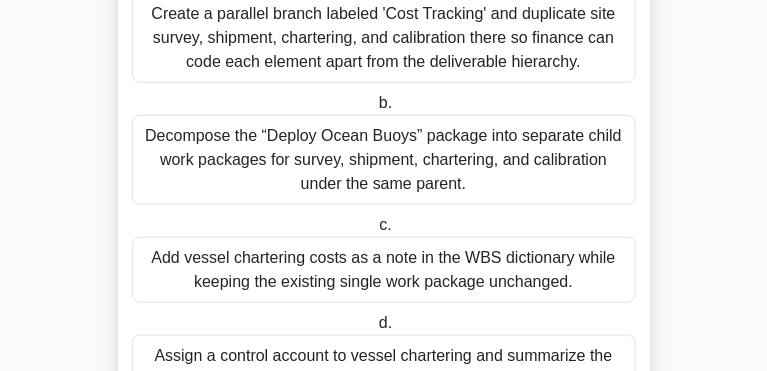 scroll, scrollTop: 391, scrollLeft: 0, axis: vertical 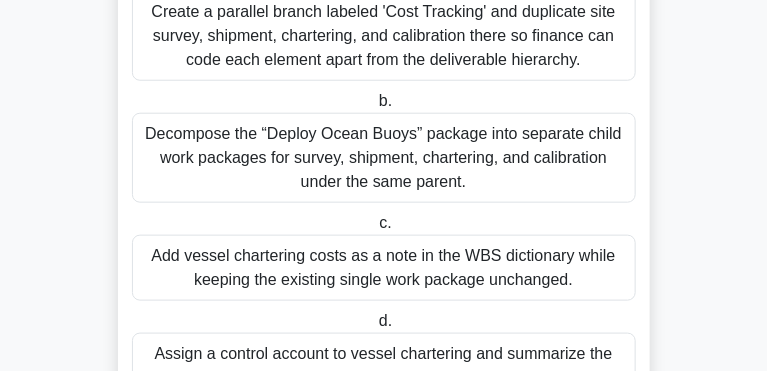 click on "Add vessel chartering costs as a note in the WBS dictionary while keeping the existing single work package unchanged." at bounding box center [384, 268] 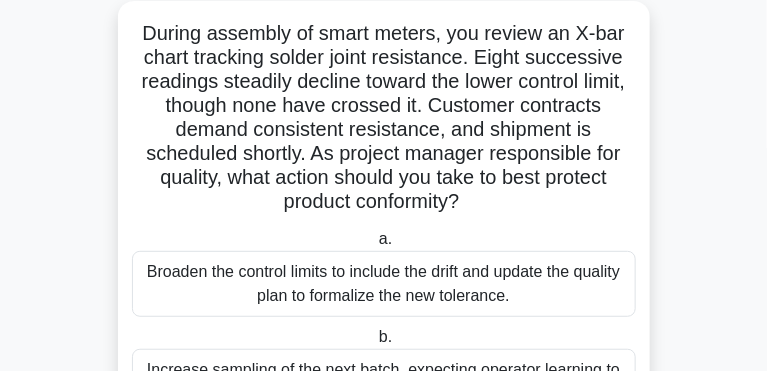 scroll, scrollTop: 112, scrollLeft: 0, axis: vertical 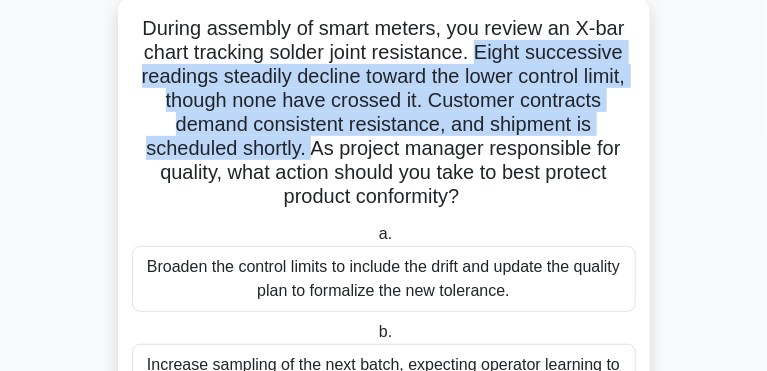 drag, startPoint x: 264, startPoint y: 58, endPoint x: 136, endPoint y: 138, distance: 150.9437 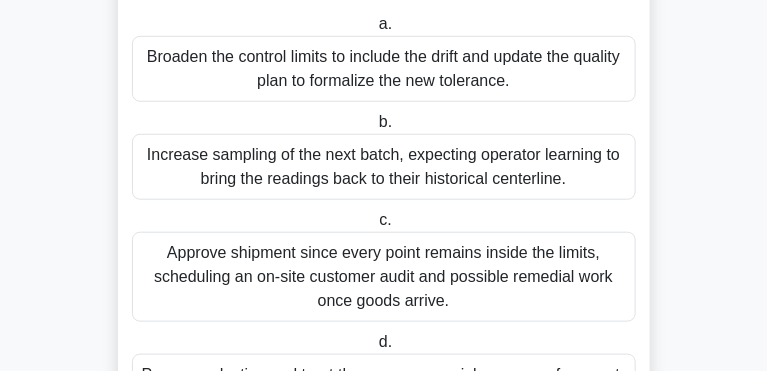 scroll, scrollTop: 325, scrollLeft: 0, axis: vertical 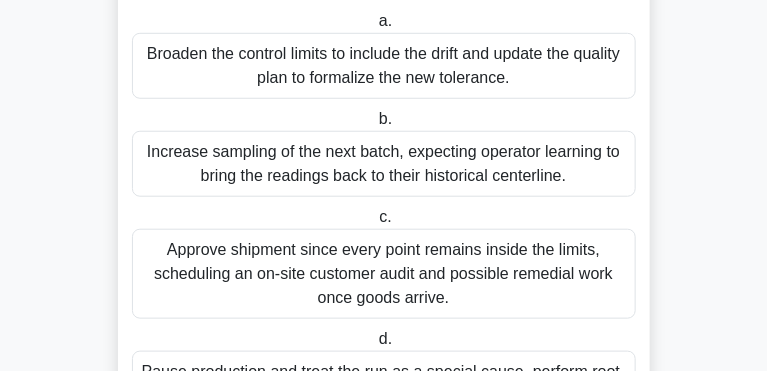 click on "Pause production and treat the run as a special cause, perform root-cause analysis, then recalibrate the process." at bounding box center (384, 384) 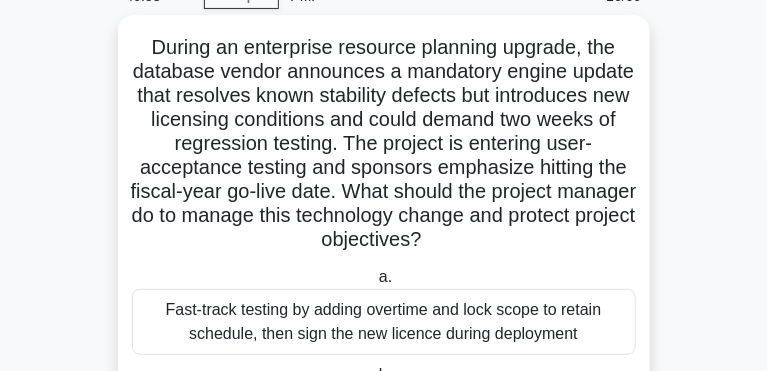 scroll, scrollTop: 92, scrollLeft: 0, axis: vertical 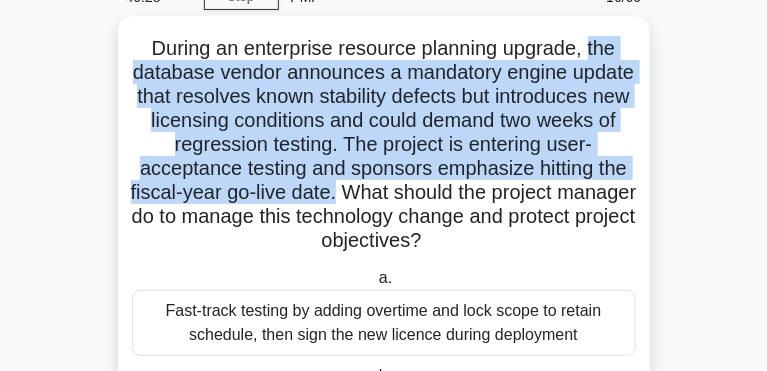 drag, startPoint x: 515, startPoint y: 57, endPoint x: 692, endPoint y: 152, distance: 200.88306 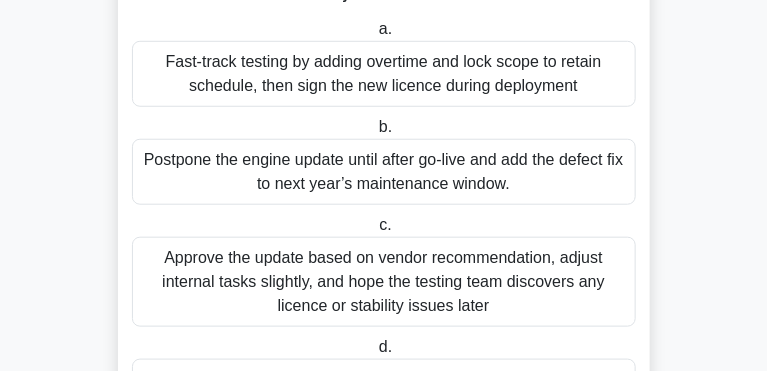scroll, scrollTop: 345, scrollLeft: 0, axis: vertical 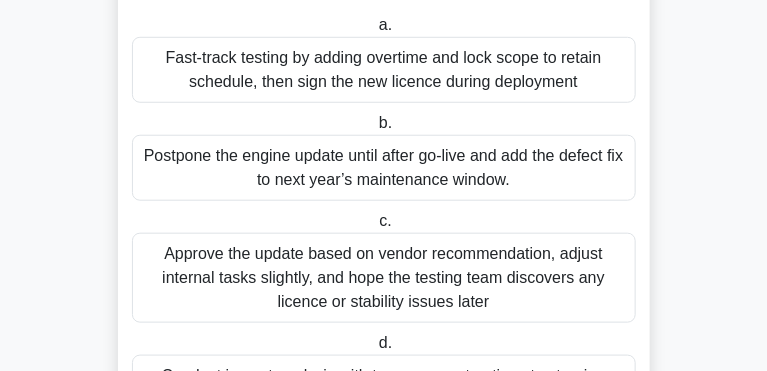 click on "Conduct impact analysis with team, present options to steering committee, seek formal decision on scope, schedule, and budget" at bounding box center [384, 388] 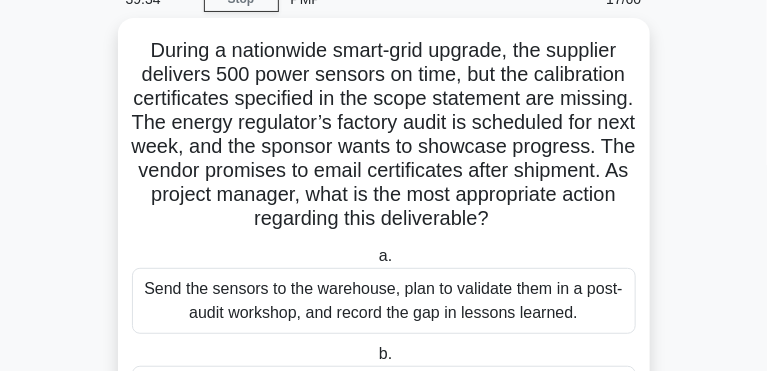 scroll, scrollTop: 108, scrollLeft: 0, axis: vertical 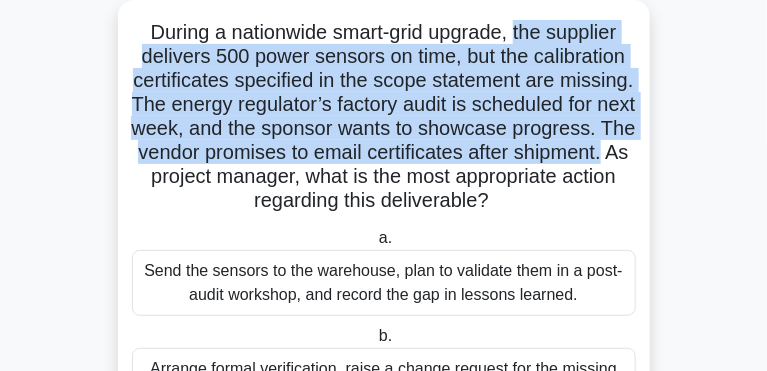 drag, startPoint x: 461, startPoint y: 40, endPoint x: 595, endPoint y: 138, distance: 166.01205 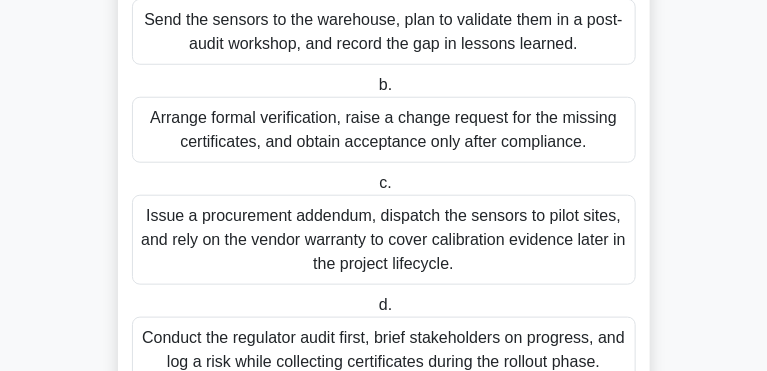 scroll, scrollTop: 360, scrollLeft: 0, axis: vertical 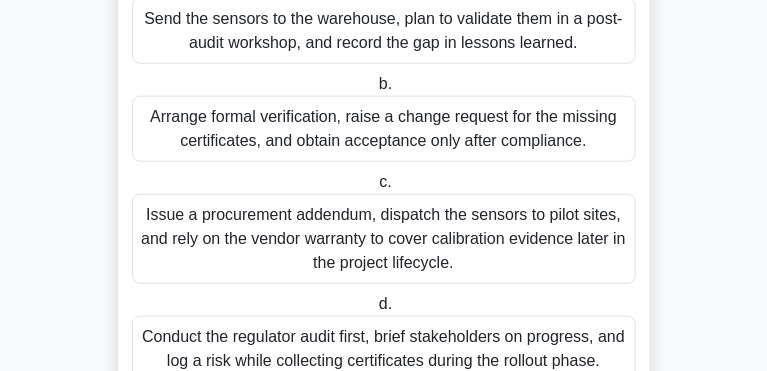click on "Arrange formal verification, raise a change request for the missing certificates, and obtain acceptance only after compliance." at bounding box center [384, 129] 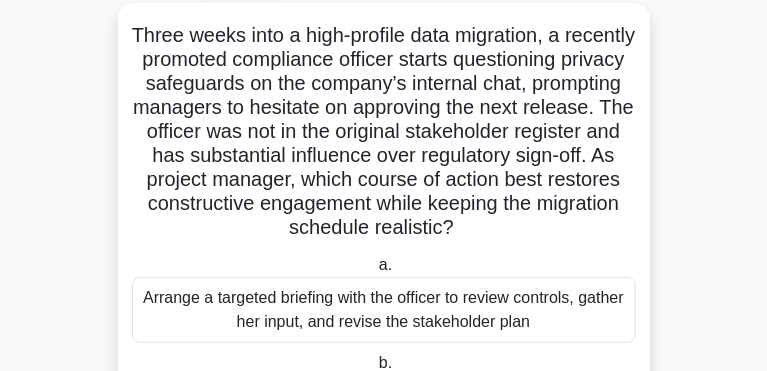 scroll, scrollTop: 106, scrollLeft: 0, axis: vertical 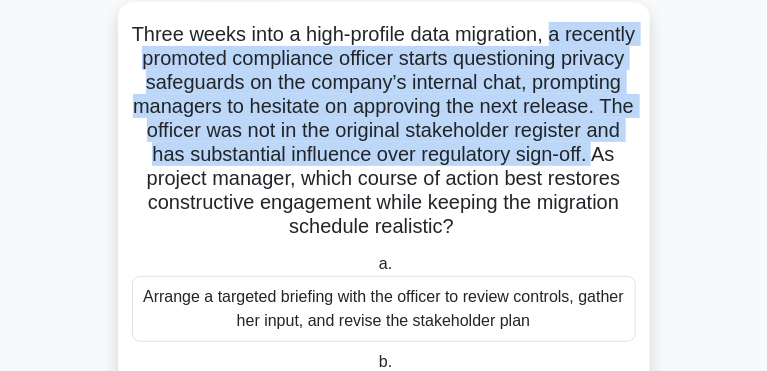 drag, startPoint x: 510, startPoint y: 42, endPoint x: 589, endPoint y: 140, distance: 125.87692 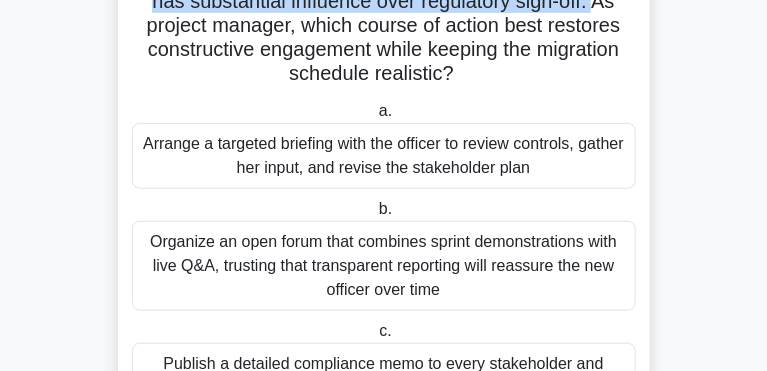scroll, scrollTop: 258, scrollLeft: 0, axis: vertical 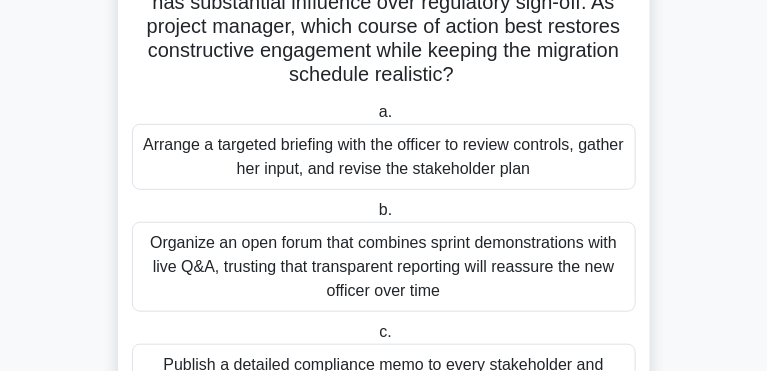 click on "Arrange a targeted briefing with the officer to review controls, gather her input, and revise the stakeholder plan" at bounding box center (384, 157) 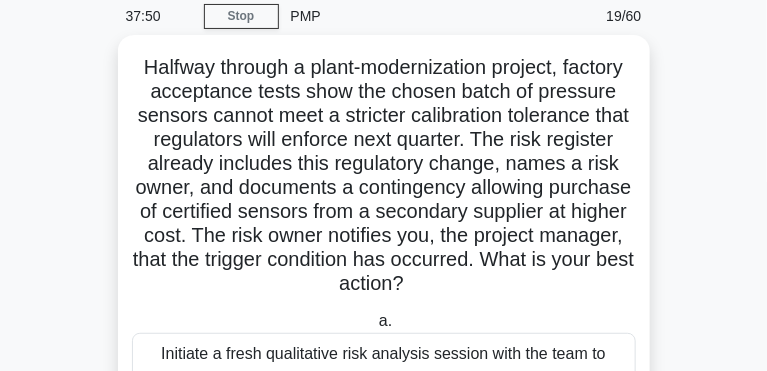 scroll, scrollTop: 89, scrollLeft: 0, axis: vertical 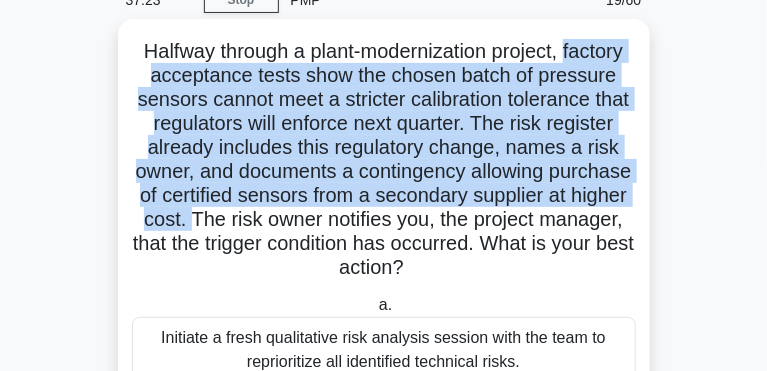 drag, startPoint x: 517, startPoint y: 57, endPoint x: 452, endPoint y: 188, distance: 146.23953 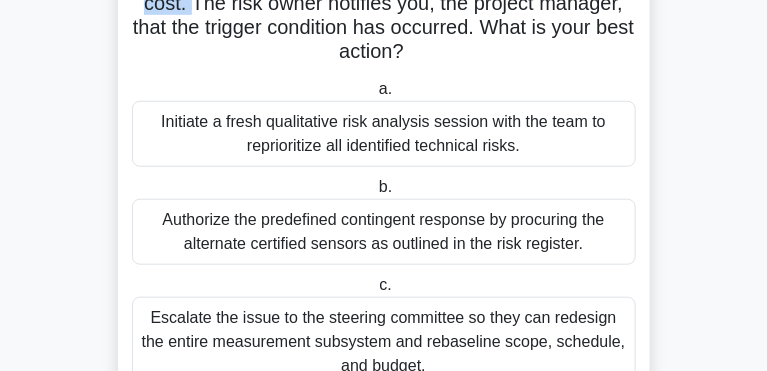 scroll, scrollTop: 304, scrollLeft: 0, axis: vertical 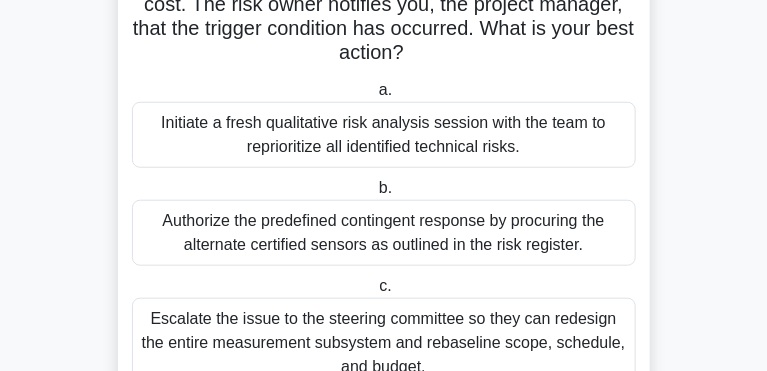 click on "Authorize the predefined contingent response by procuring the alternate certified sensors as outlined in the risk register." at bounding box center (384, 233) 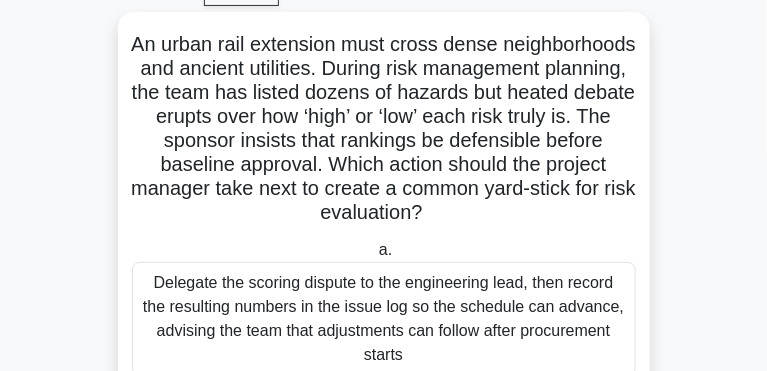 scroll, scrollTop: 97, scrollLeft: 0, axis: vertical 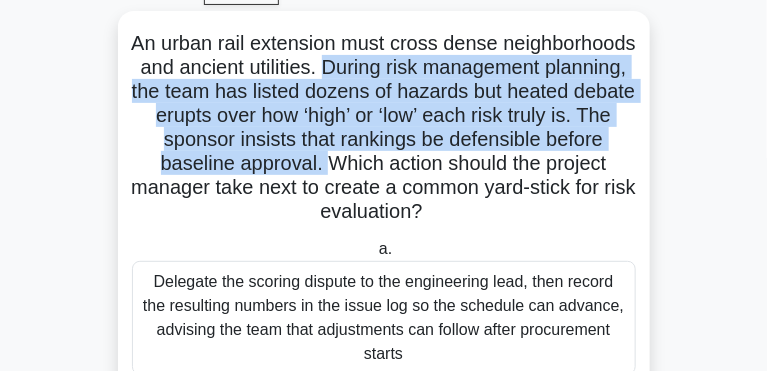drag, startPoint x: 142, startPoint y: 74, endPoint x: 152, endPoint y: 149, distance: 75.66373 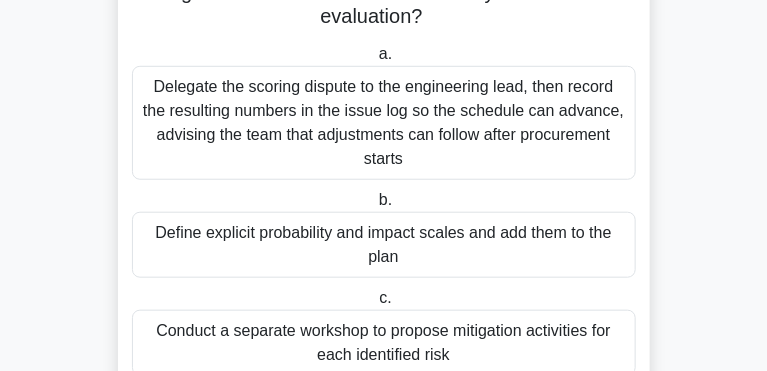 scroll, scrollTop: 278, scrollLeft: 0, axis: vertical 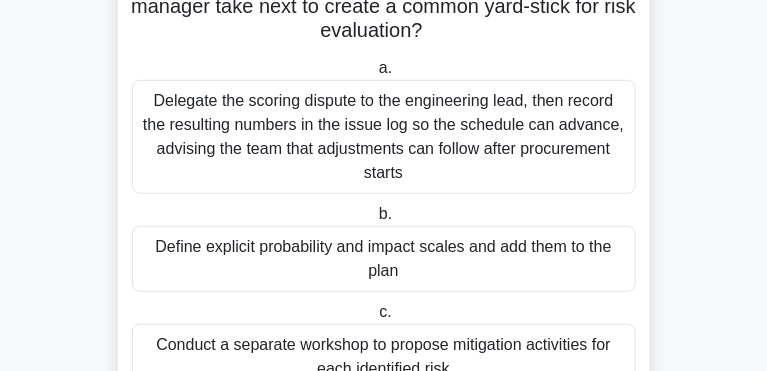 click on "Define explicit probability and impact scales and add them to the plan" at bounding box center (384, 259) 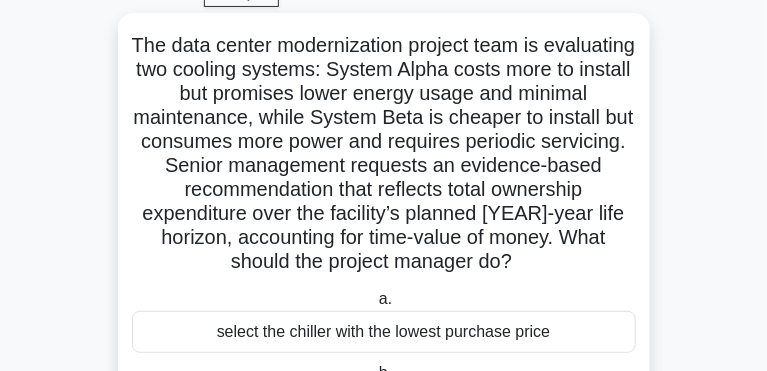 scroll, scrollTop: 96, scrollLeft: 0, axis: vertical 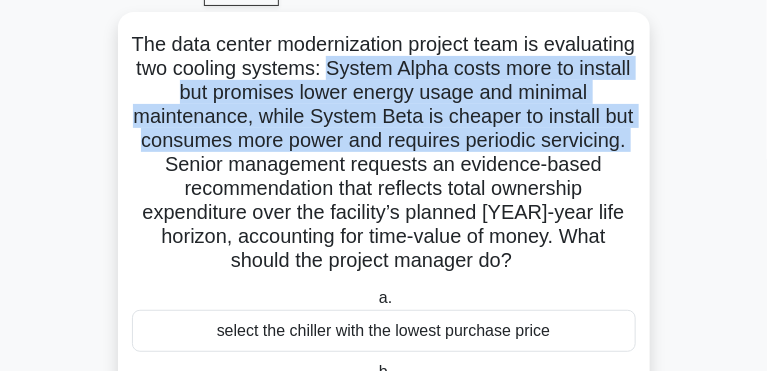 drag, startPoint x: 145, startPoint y: 76, endPoint x: 621, endPoint y: 132, distance: 479.2828 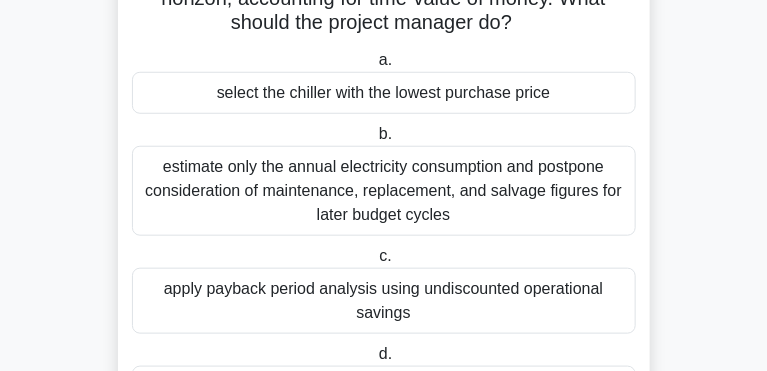scroll, scrollTop: 330, scrollLeft: 0, axis: vertical 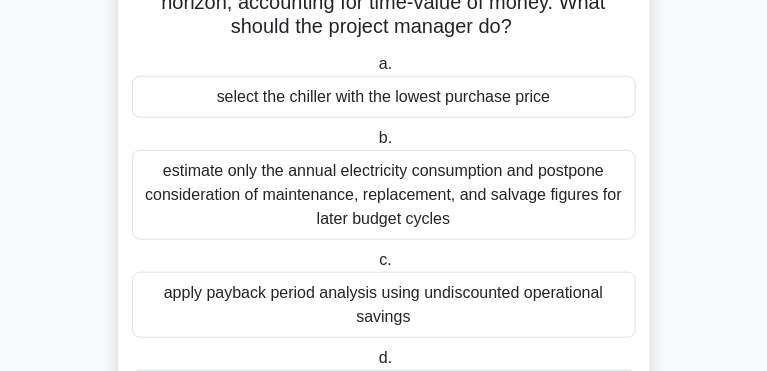 click on "perform a discounted life-cycle cost analysis" at bounding box center [384, 391] 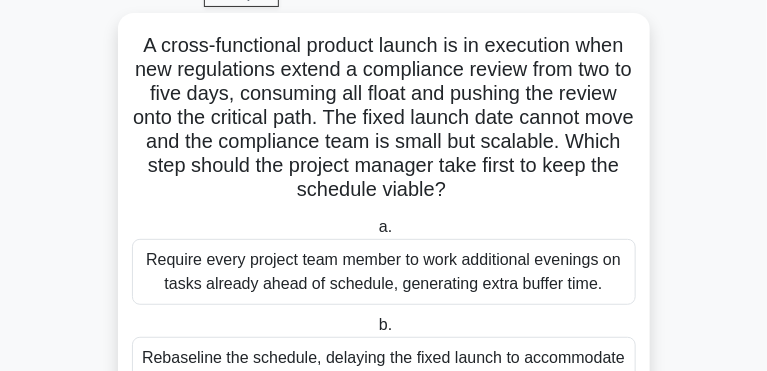scroll, scrollTop: 105, scrollLeft: 0, axis: vertical 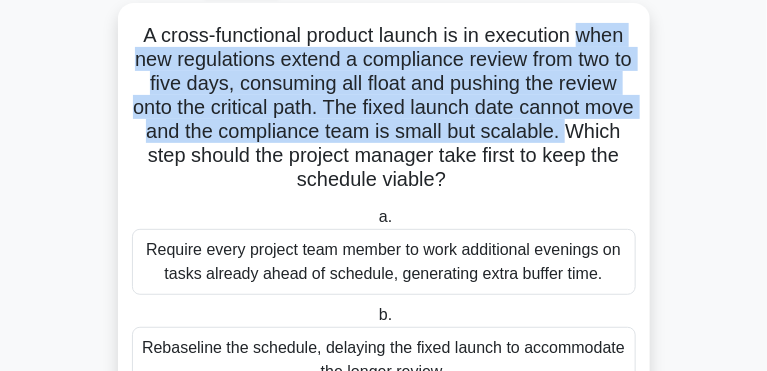 drag, startPoint x: 508, startPoint y: 46, endPoint x: 612, endPoint y: 107, distance: 120.56948 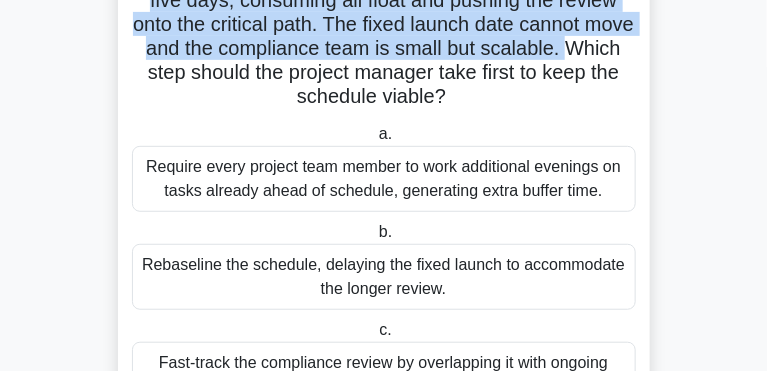 scroll, scrollTop: 188, scrollLeft: 0, axis: vertical 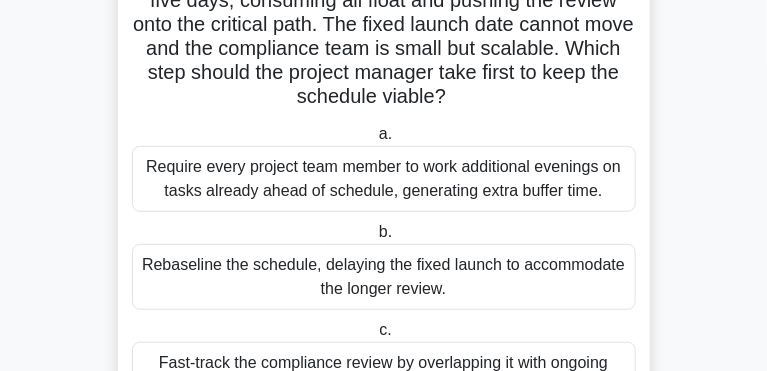 click on "Rebaseline the schedule, delaying the fixed launch to accommodate the longer review." at bounding box center (384, 277) 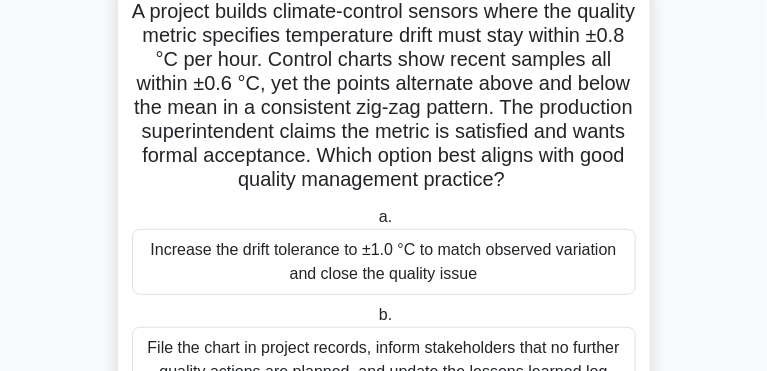 scroll, scrollTop: 130, scrollLeft: 0, axis: vertical 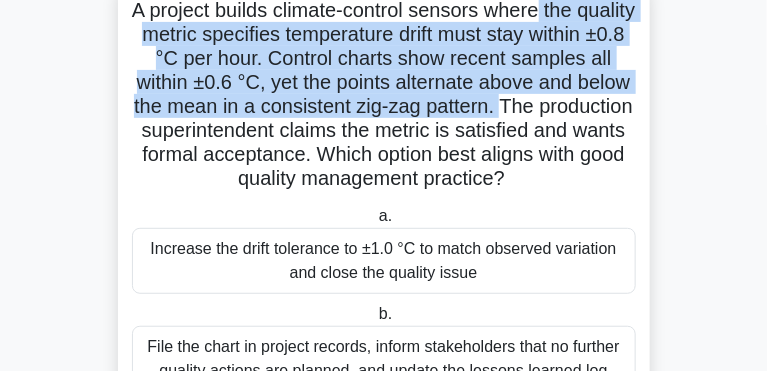 drag, startPoint x: 512, startPoint y: 20, endPoint x: 633, endPoint y: 94, distance: 141.83441 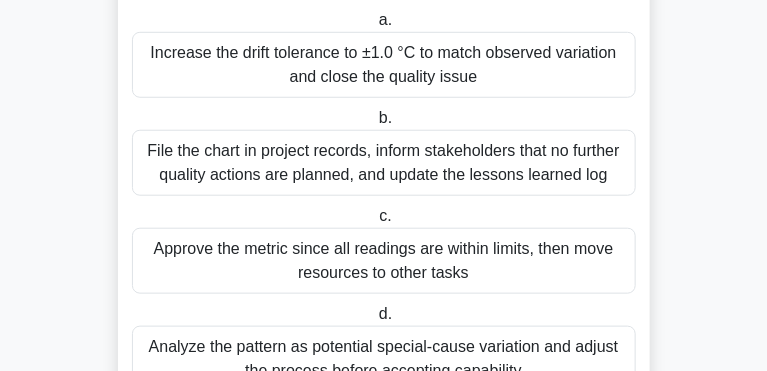 scroll, scrollTop: 363, scrollLeft: 0, axis: vertical 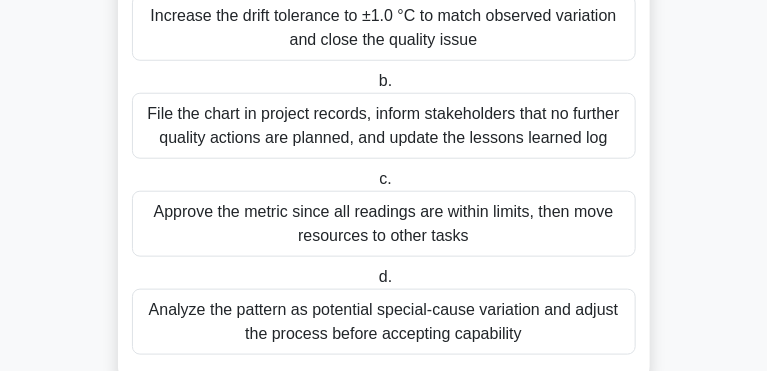 click on "Analyze the pattern as potential special-cause variation and adjust the process before accepting capability" at bounding box center [384, 322] 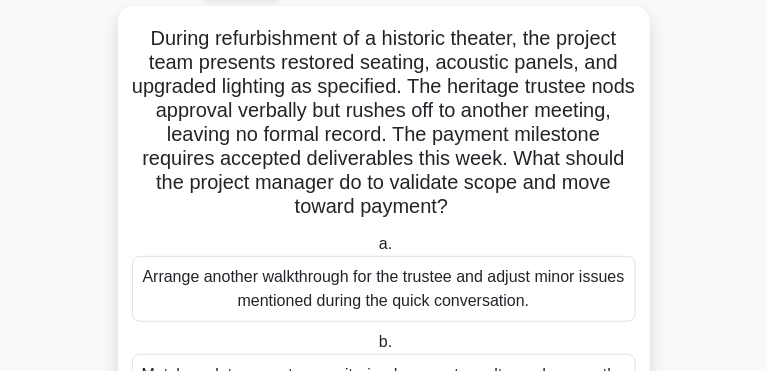 scroll, scrollTop: 106, scrollLeft: 0, axis: vertical 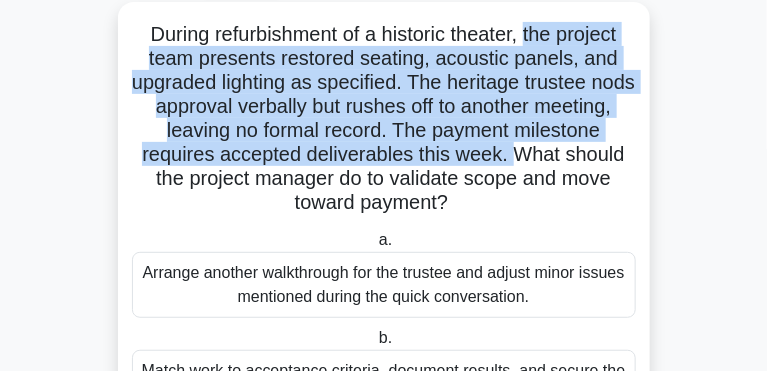 drag, startPoint x: 461, startPoint y: 44, endPoint x: 365, endPoint y: 136, distance: 132.96616 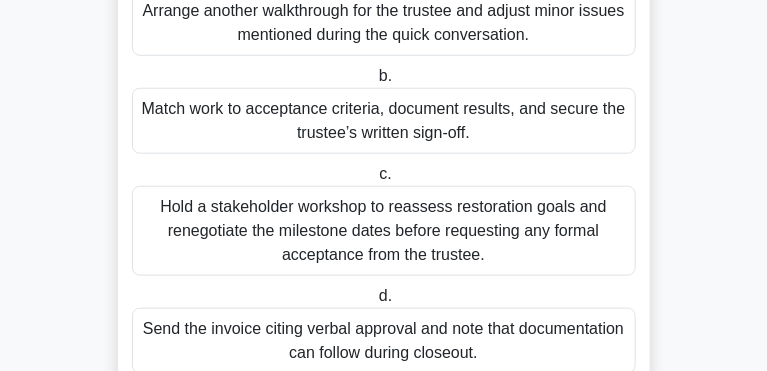 scroll, scrollTop: 368, scrollLeft: 0, axis: vertical 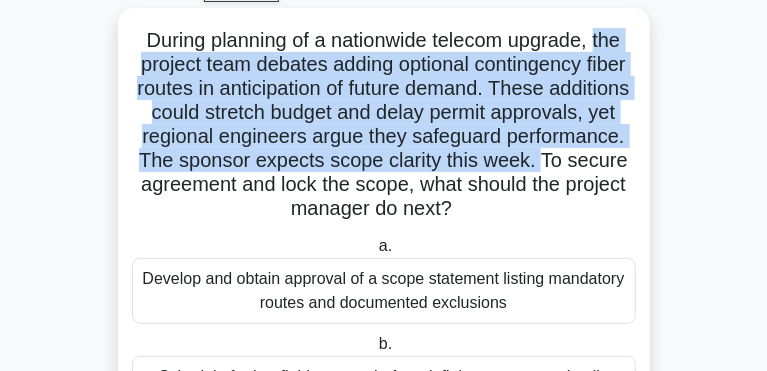 drag, startPoint x: 544, startPoint y: 45, endPoint x: 476, endPoint y: 148, distance: 123.42204 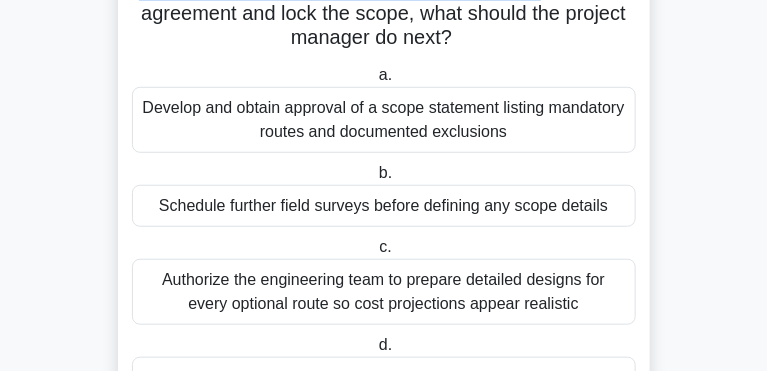 scroll, scrollTop: 272, scrollLeft: 0, axis: vertical 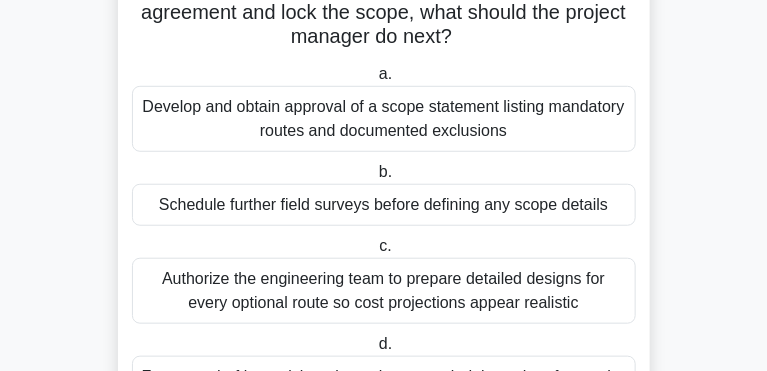 click on "Schedule further field surveys before defining any scope details" at bounding box center (384, 205) 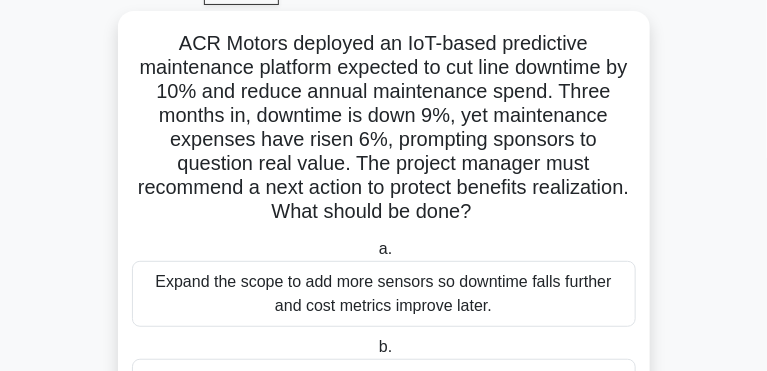 scroll, scrollTop: 98, scrollLeft: 0, axis: vertical 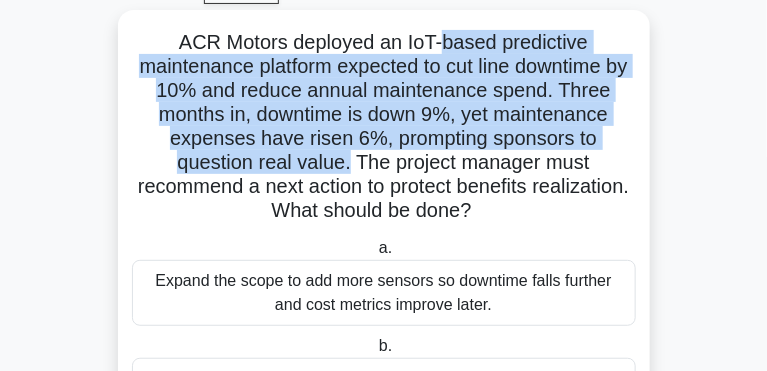 drag, startPoint x: 343, startPoint y: 50, endPoint x: 693, endPoint y: 117, distance: 356.35516 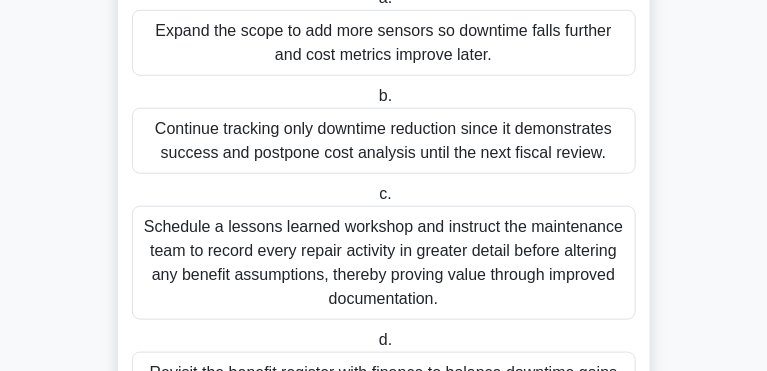 scroll, scrollTop: 353, scrollLeft: 0, axis: vertical 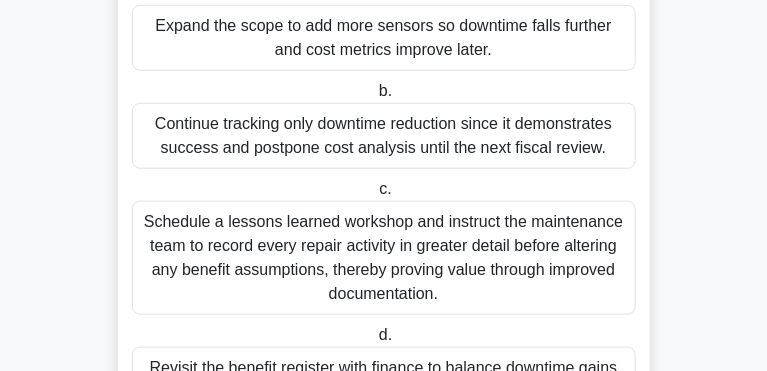 click on "Revisit the benefit register with finance to balance downtime gains against higher maintenance costs." at bounding box center [384, 380] 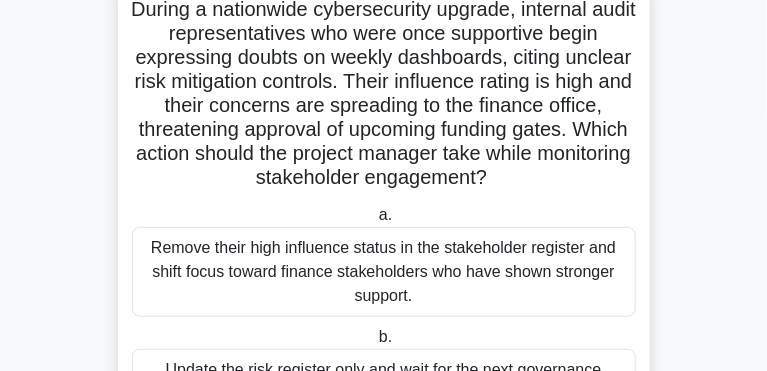 scroll, scrollTop: 138, scrollLeft: 0, axis: vertical 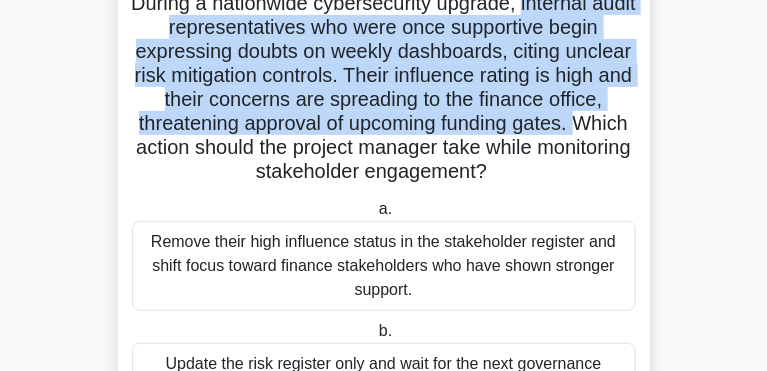 drag, startPoint x: 523, startPoint y: 8, endPoint x: 585, endPoint y: 109, distance: 118.511604 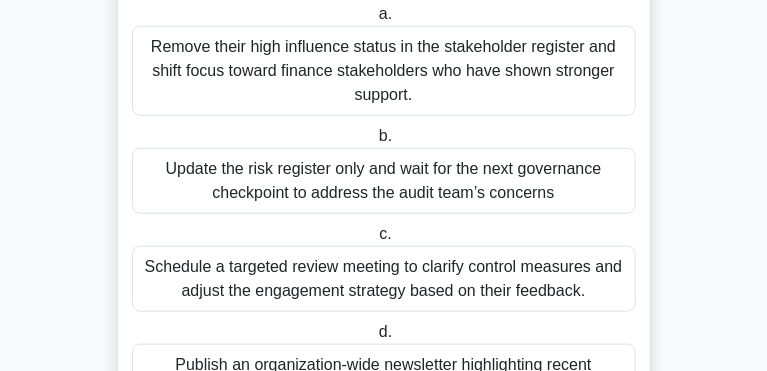 scroll, scrollTop: 330, scrollLeft: 0, axis: vertical 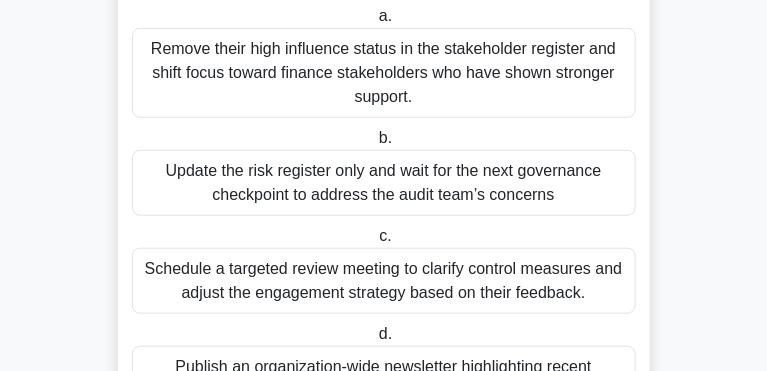 click on "Schedule a targeted review meeting to clarify control measures and adjust the engagement strategy based on their feedback." at bounding box center (384, 281) 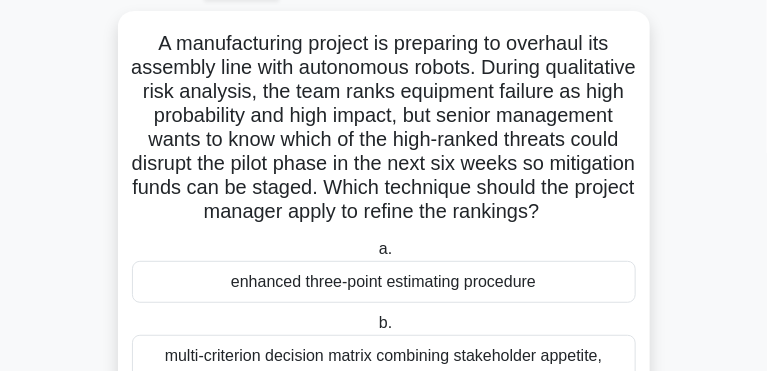 scroll, scrollTop: 107, scrollLeft: 0, axis: vertical 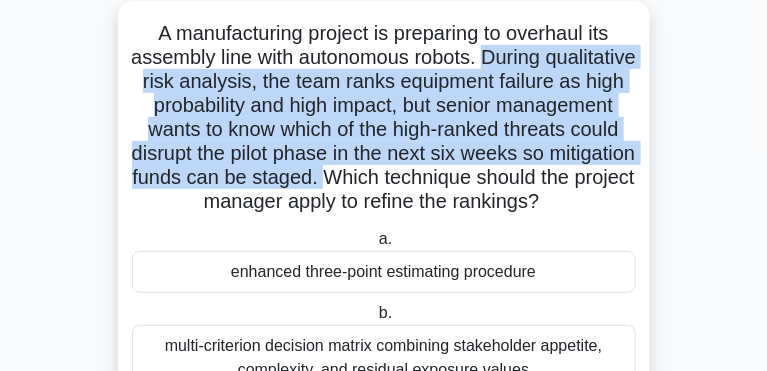 drag, startPoint x: 268, startPoint y: 62, endPoint x: 146, endPoint y: 169, distance: 162.27446 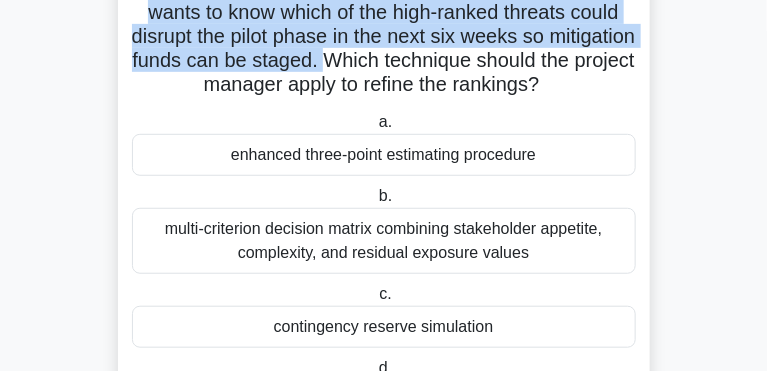 scroll, scrollTop: 291, scrollLeft: 0, axis: vertical 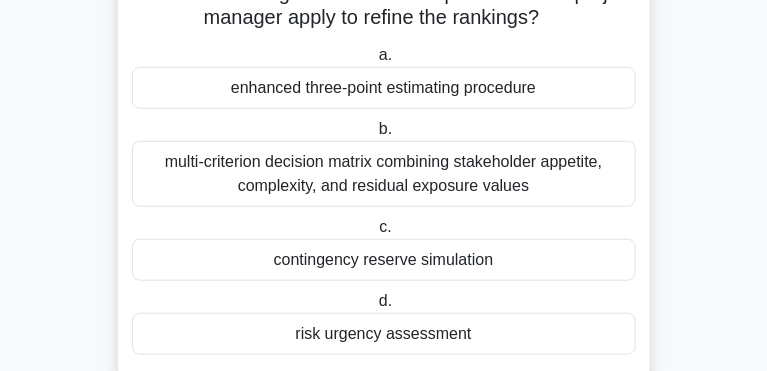 click on "risk urgency assessment" at bounding box center (384, 334) 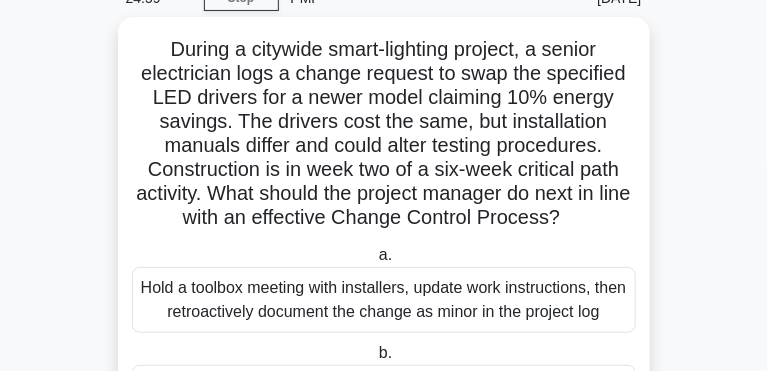 scroll, scrollTop: 111, scrollLeft: 0, axis: vertical 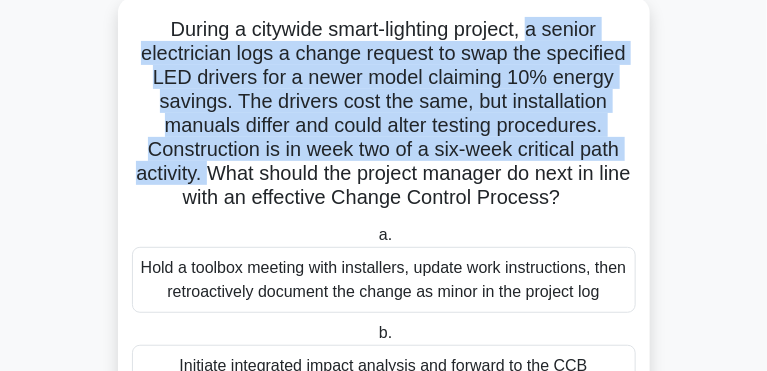 drag, startPoint x: 456, startPoint y: 43, endPoint x: 480, endPoint y: 141, distance: 100.89599 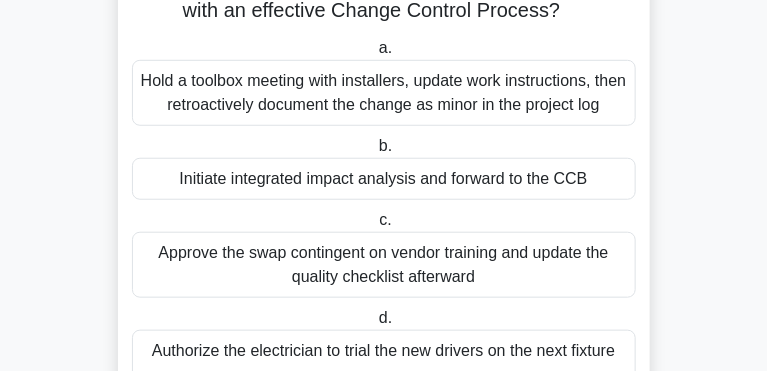 scroll, scrollTop: 299, scrollLeft: 0, axis: vertical 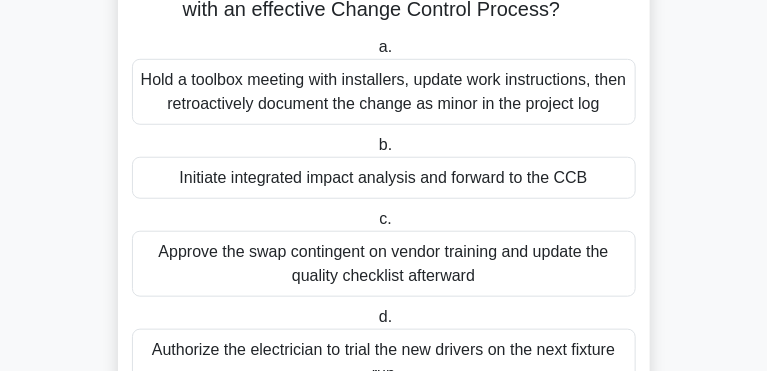 click on "Initiate integrated impact analysis and forward to the CCB" at bounding box center [384, 178] 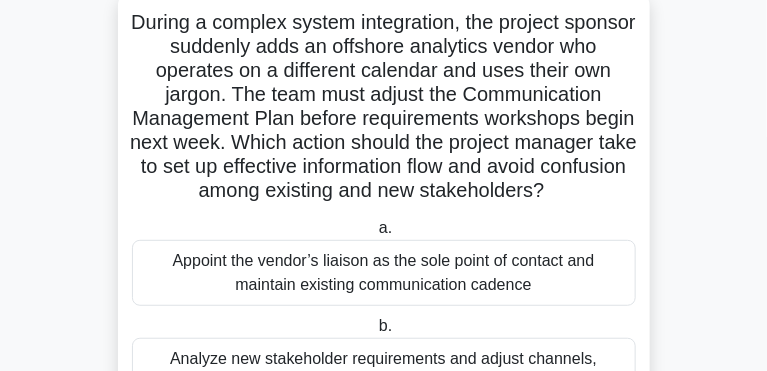 scroll, scrollTop: 119, scrollLeft: 0, axis: vertical 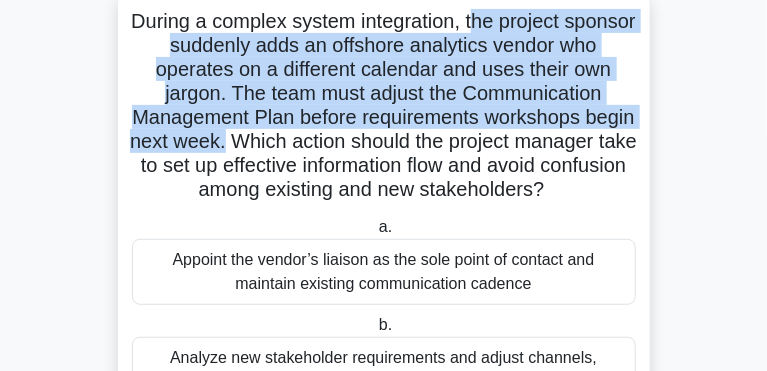drag, startPoint x: 430, startPoint y: 28, endPoint x: 693, endPoint y: 97, distance: 271.90073 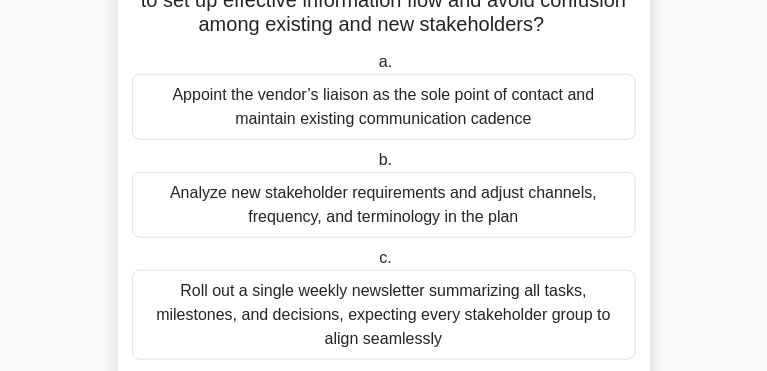 scroll, scrollTop: 281, scrollLeft: 0, axis: vertical 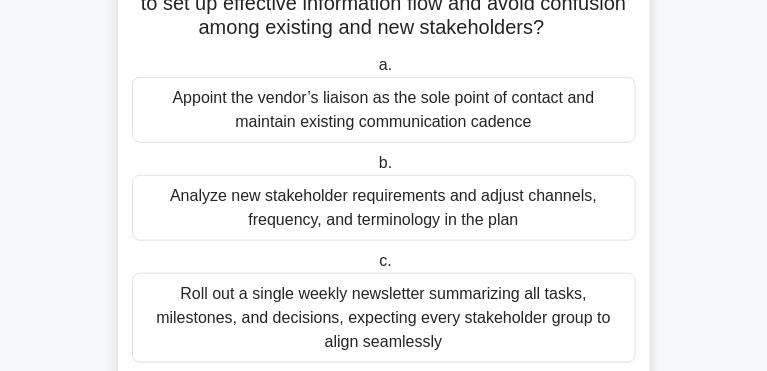 click on "Analyze new stakeholder requirements and adjust channels, frequency, and terminology in the plan" at bounding box center [384, 208] 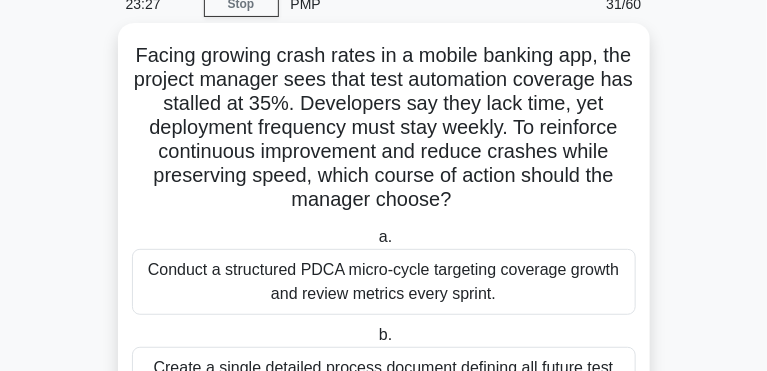 scroll, scrollTop: 106, scrollLeft: 0, axis: vertical 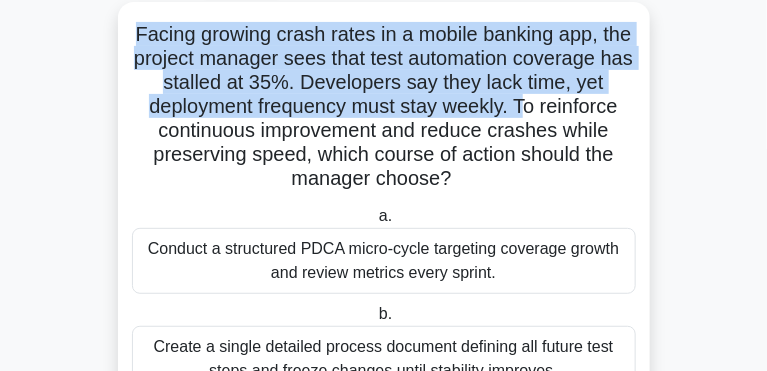 drag, startPoint x: 98, startPoint y: 40, endPoint x: 137, endPoint y: 116, distance: 85.42248 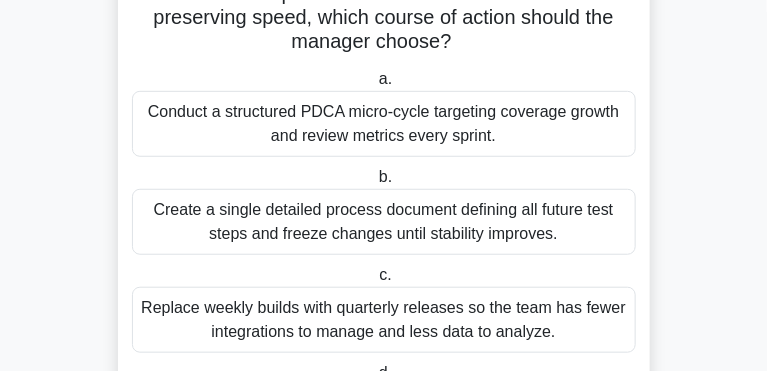 scroll, scrollTop: 234, scrollLeft: 0, axis: vertical 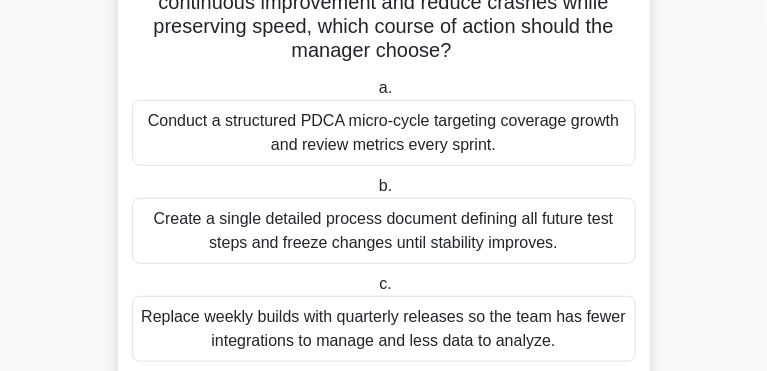 click on "Conduct a structured PDCA micro-cycle targeting coverage growth and review metrics every sprint." at bounding box center (384, 133) 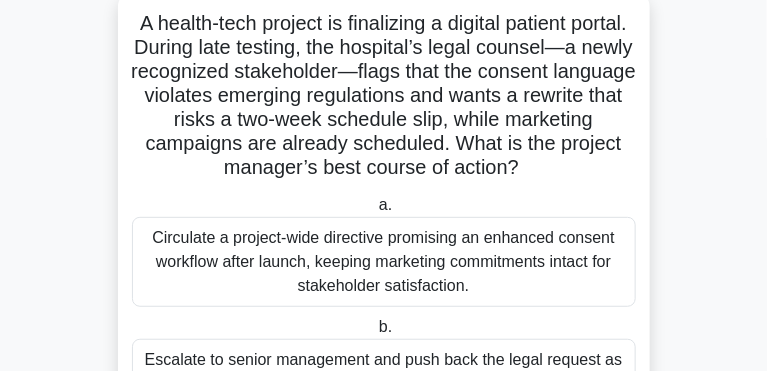 scroll, scrollTop: 118, scrollLeft: 0, axis: vertical 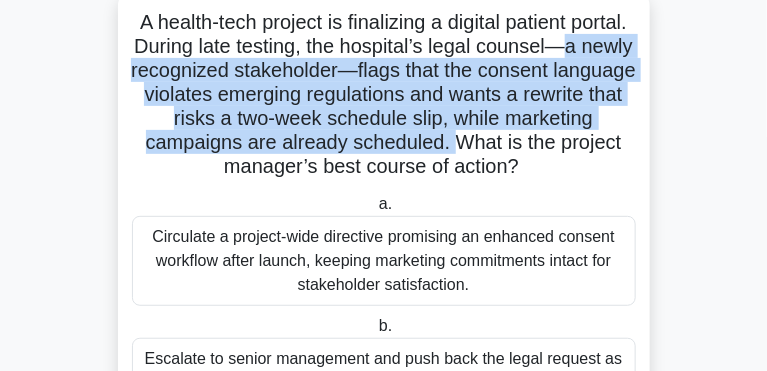 drag, startPoint x: 402, startPoint y: 59, endPoint x: 380, endPoint y: 122, distance: 66.730804 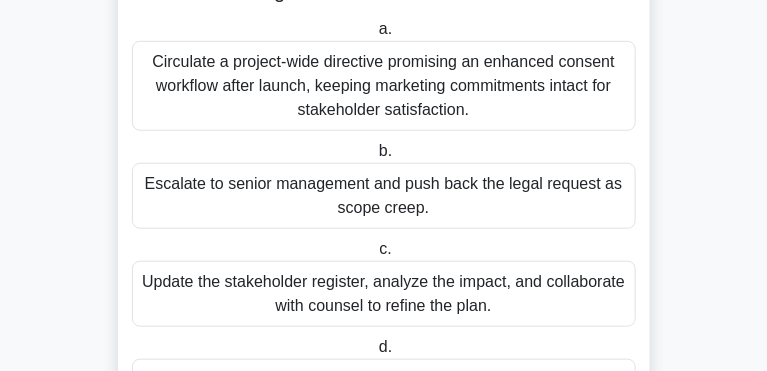 scroll, scrollTop: 295, scrollLeft: 0, axis: vertical 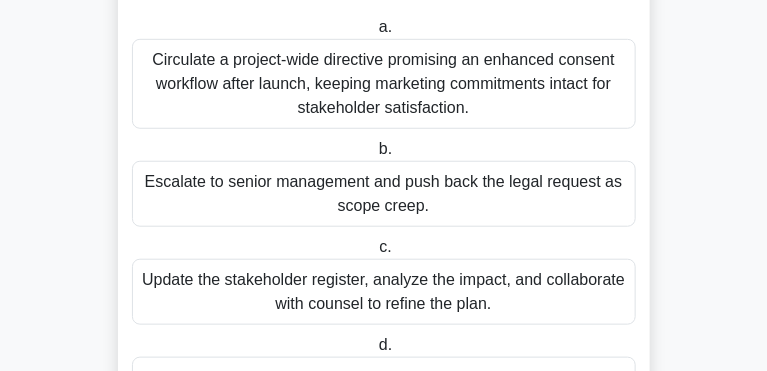 click on "Update the stakeholder register, analyze the impact, and collaborate with counsel to refine the plan." at bounding box center (384, 292) 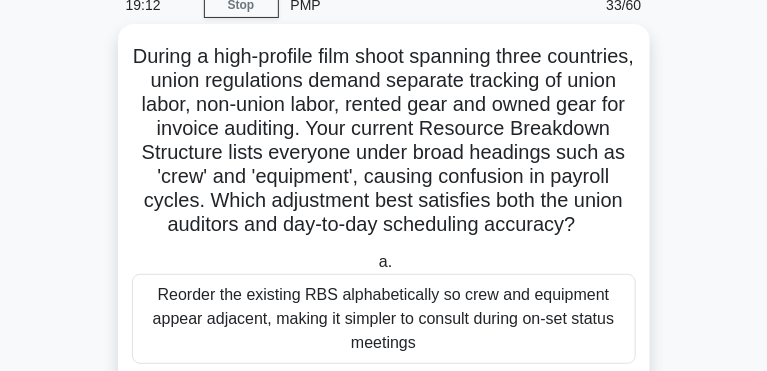 scroll, scrollTop: 93, scrollLeft: 0, axis: vertical 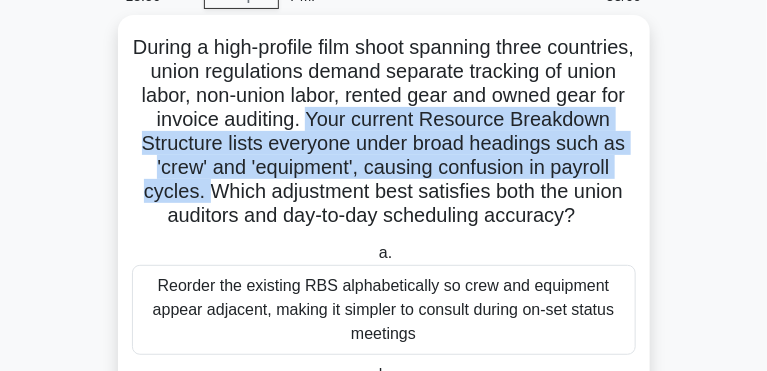 drag, startPoint x: 513, startPoint y: 100, endPoint x: 633, endPoint y: 145, distance: 128.16005 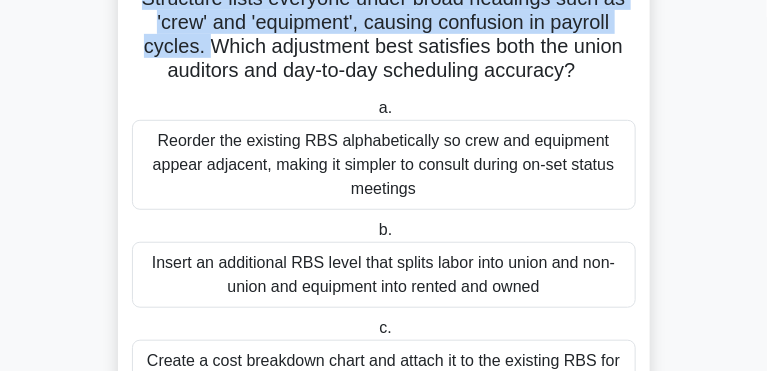 scroll, scrollTop: 261, scrollLeft: 0, axis: vertical 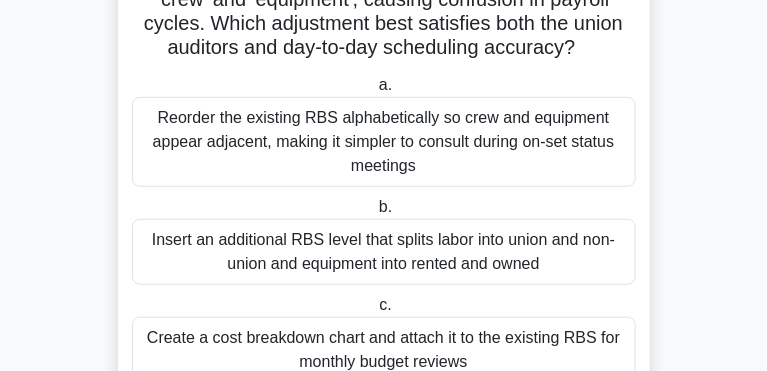 click on "Insert an additional RBS level that splits labor into union and non-union and equipment into rented and owned" at bounding box center (384, 252) 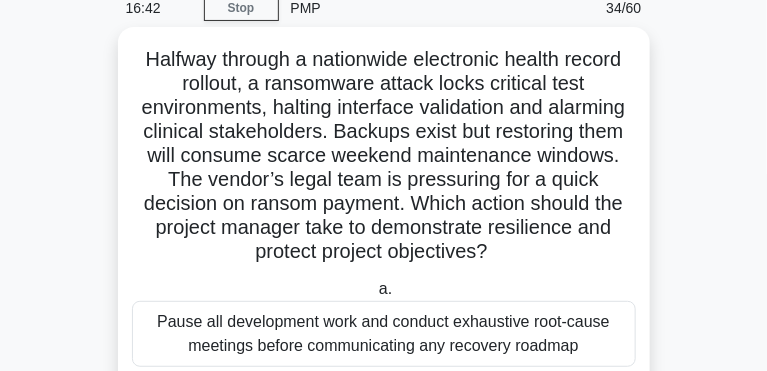 scroll, scrollTop: 94, scrollLeft: 0, axis: vertical 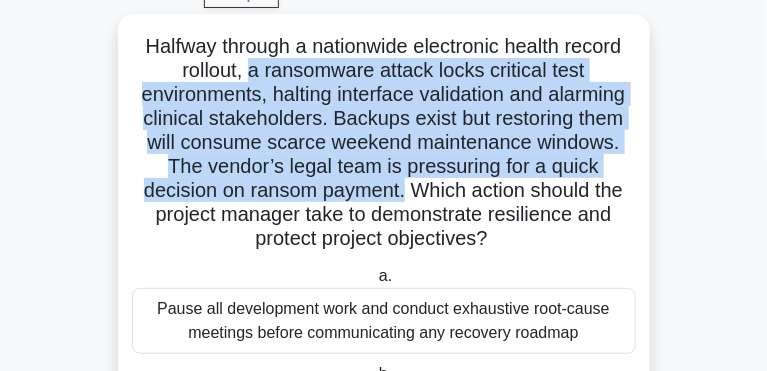 drag, startPoint x: 664, startPoint y: 60, endPoint x: 199, endPoint y: 180, distance: 480.2343 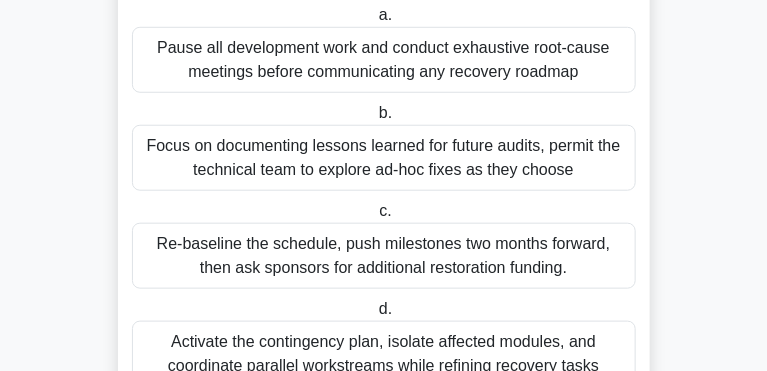 scroll, scrollTop: 357, scrollLeft: 0, axis: vertical 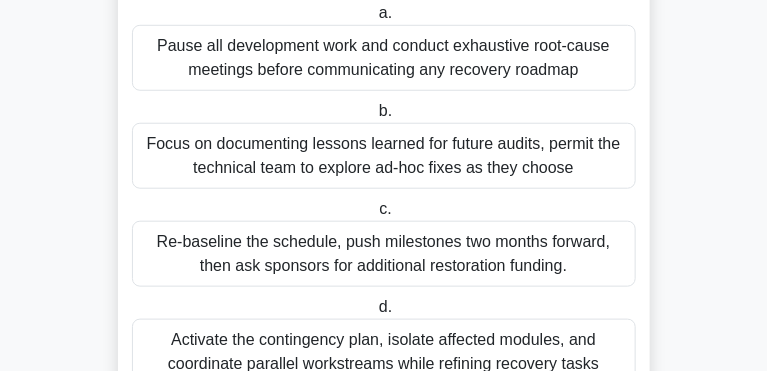 click on "Activate the contingency plan, isolate affected modules, and coordinate parallel workstreams while refining recovery tasks" at bounding box center [384, 352] 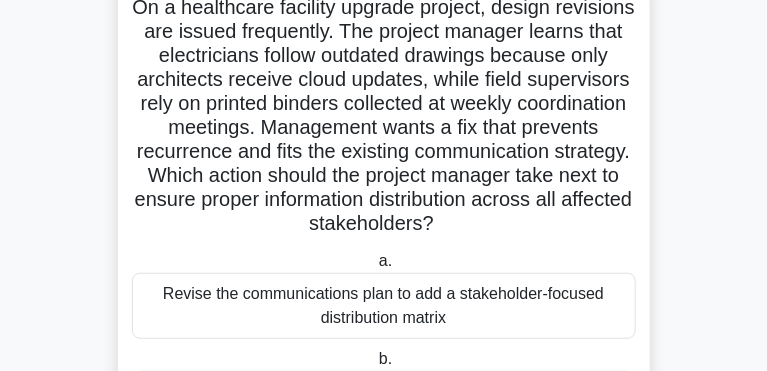 scroll, scrollTop: 134, scrollLeft: 0, axis: vertical 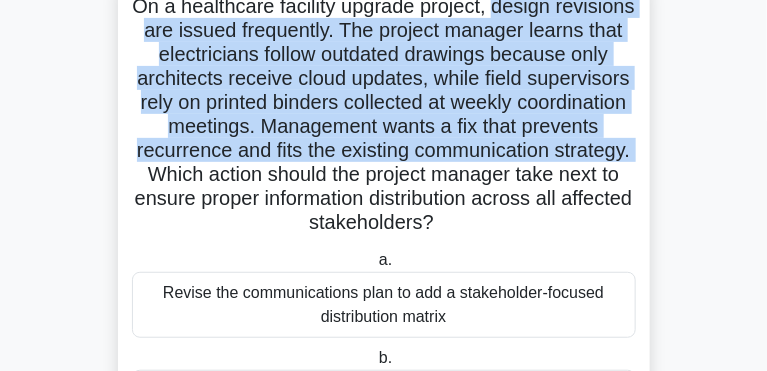 drag, startPoint x: 448, startPoint y: 18, endPoint x: 408, endPoint y: 139, distance: 127.440186 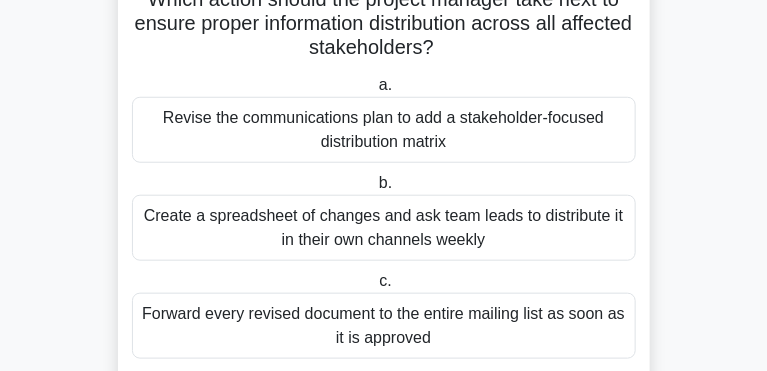 scroll, scrollTop: 316, scrollLeft: 0, axis: vertical 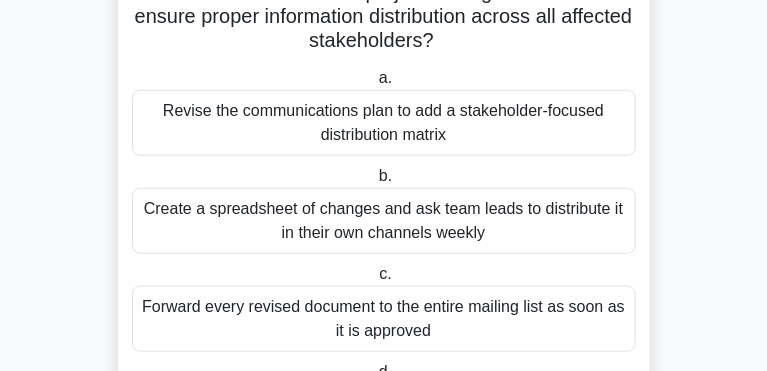 click on "Revise the communications plan to add a stakeholder-focused distribution matrix" at bounding box center (384, 123) 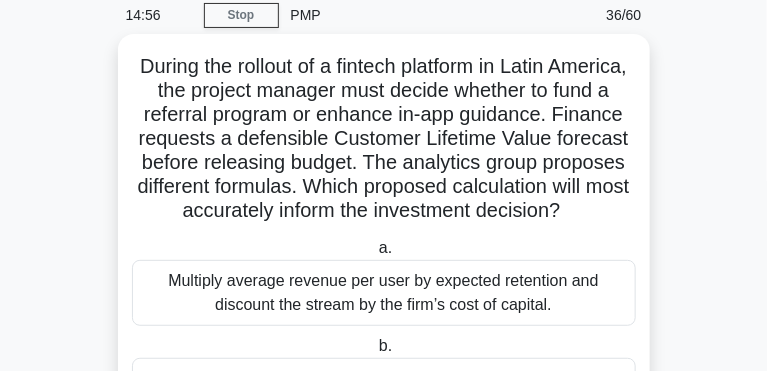 scroll, scrollTop: 75, scrollLeft: 0, axis: vertical 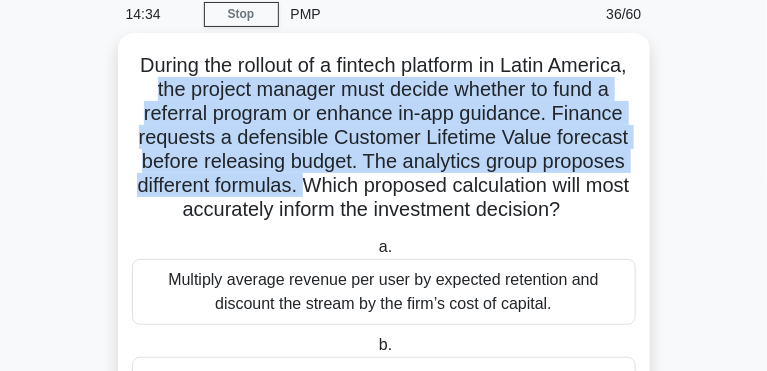 drag, startPoint x: 589, startPoint y: 79, endPoint x: 254, endPoint y: 171, distance: 347.40323 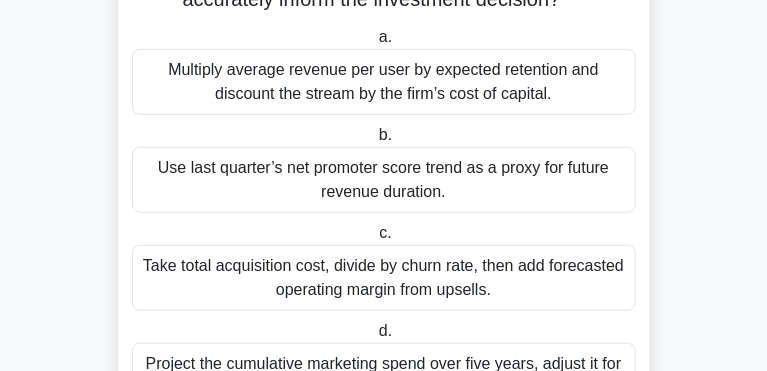 scroll, scrollTop: 285, scrollLeft: 0, axis: vertical 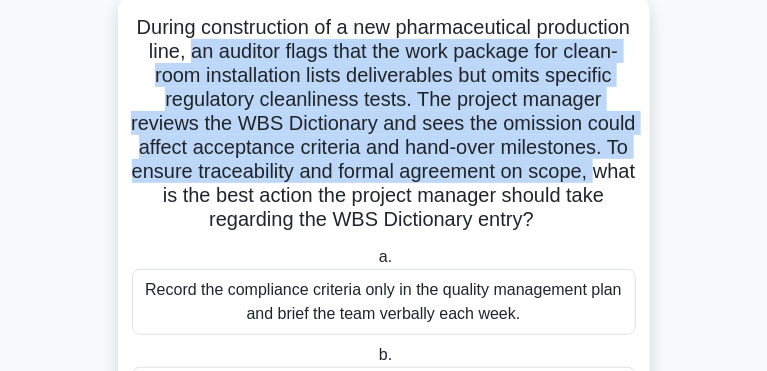 drag, startPoint x: 655, startPoint y: 35, endPoint x: 469, endPoint y: 158, distance: 222.99103 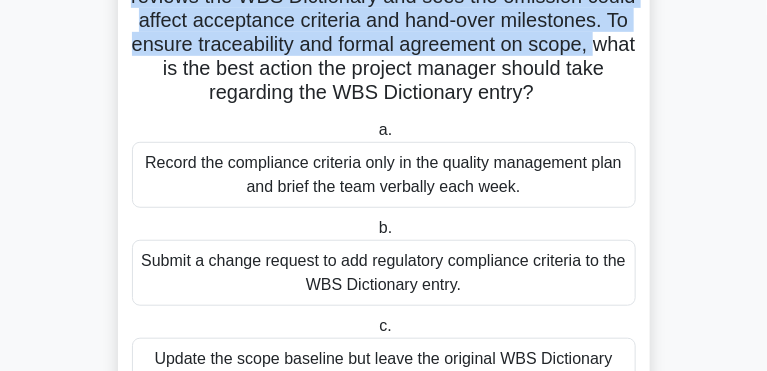 scroll, scrollTop: 238, scrollLeft: 0, axis: vertical 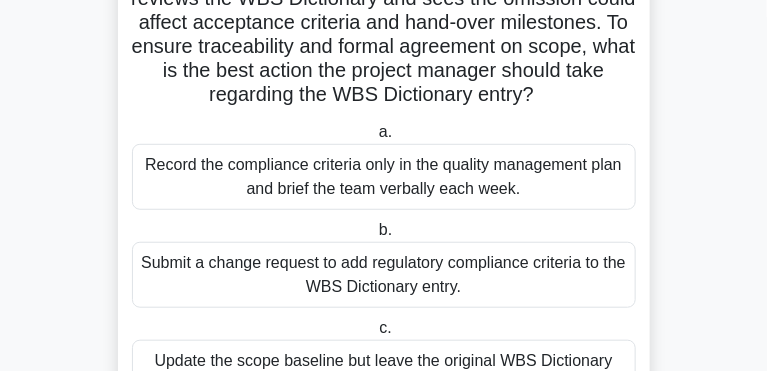 click on "Submit a change request to add regulatory compliance criteria to the WBS Dictionary entry." at bounding box center [384, 275] 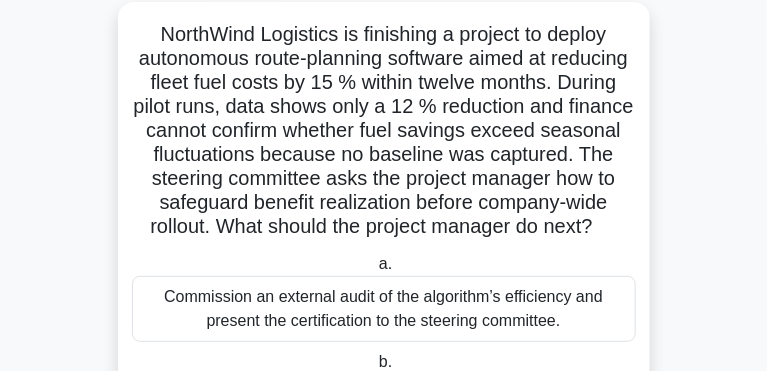 scroll, scrollTop: 107, scrollLeft: 0, axis: vertical 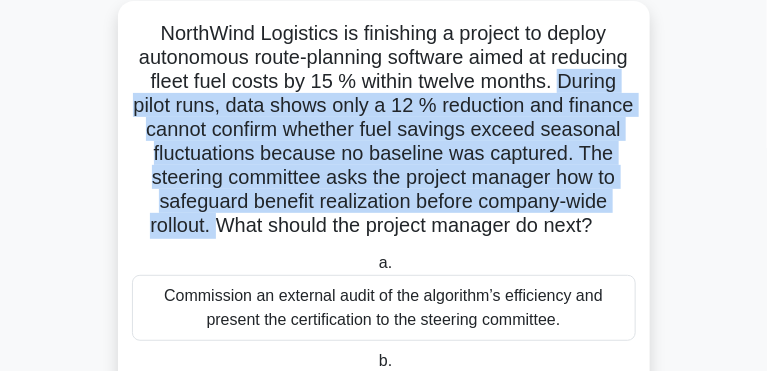drag, startPoint x: 202, startPoint y: 81, endPoint x: 280, endPoint y: 178, distance: 124.47088 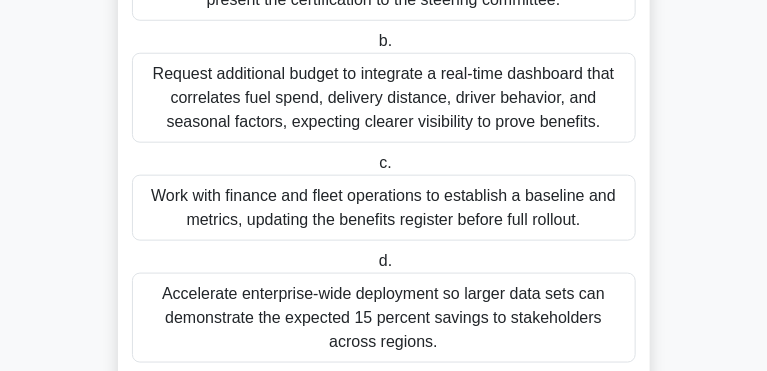 scroll, scrollTop: 428, scrollLeft: 0, axis: vertical 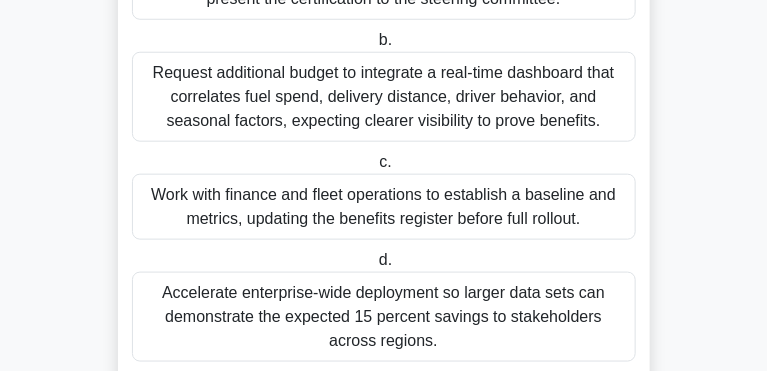 click on "Work with finance and fleet operations to establish a baseline and metrics, updating the benefits register before full rollout." at bounding box center [384, 207] 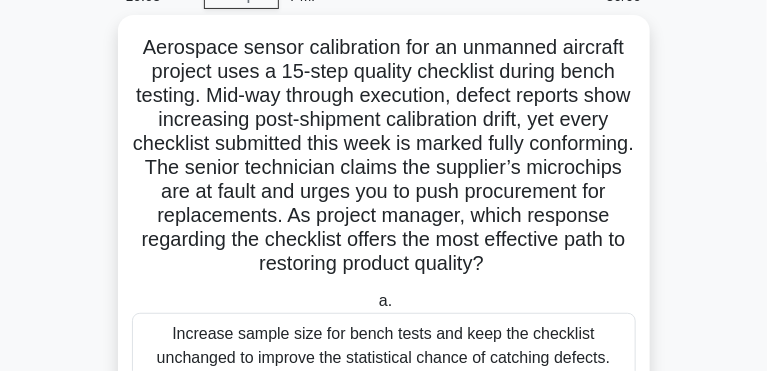 scroll, scrollTop: 95, scrollLeft: 0, axis: vertical 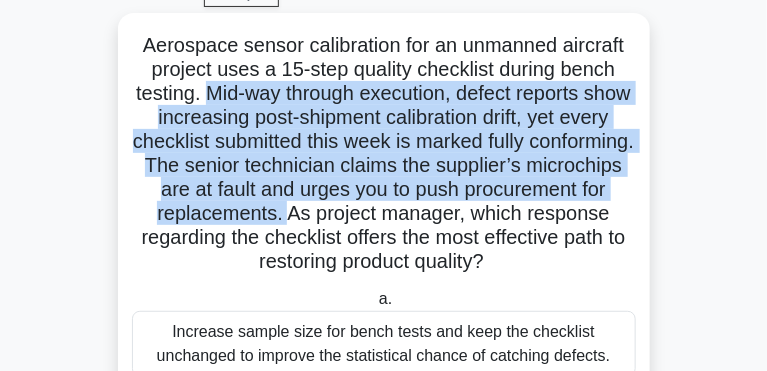 drag, startPoint x: 518, startPoint y: 77, endPoint x: 653, endPoint y: 169, distance: 163.36769 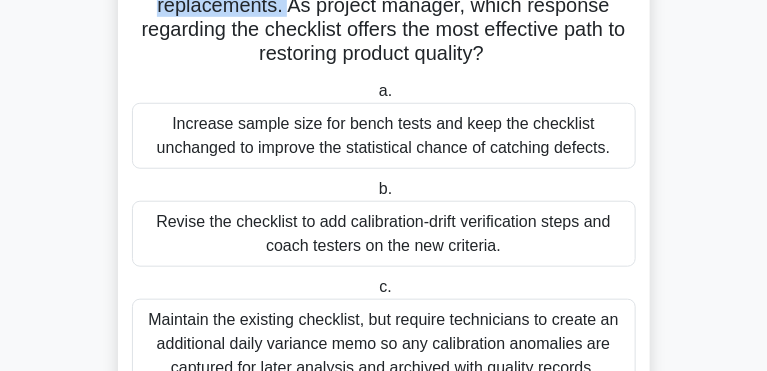 scroll, scrollTop: 307, scrollLeft: 0, axis: vertical 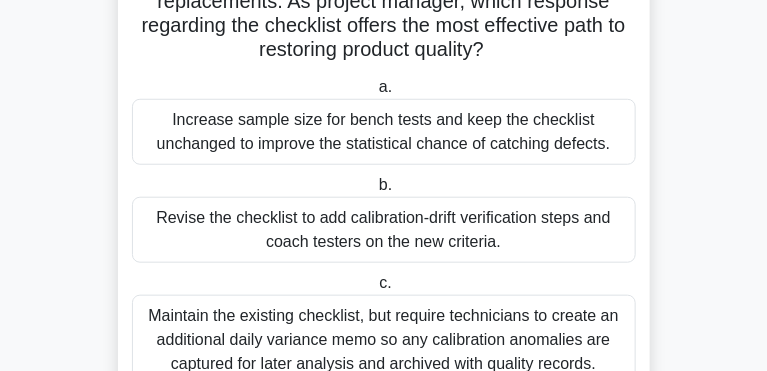 click on "Revise the checklist to add calibration-drift verification steps and coach testers on the new criteria." at bounding box center (384, 230) 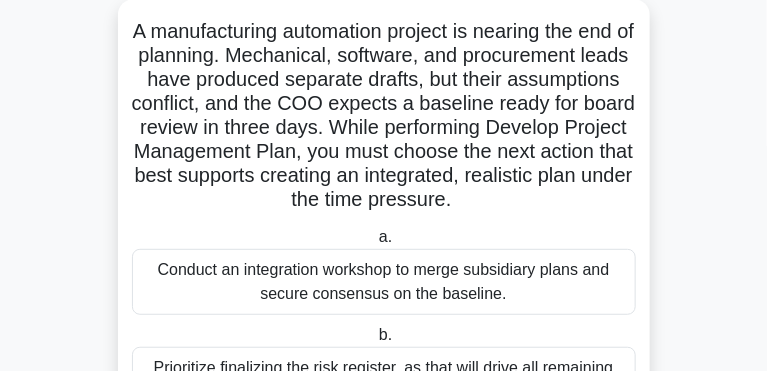 scroll, scrollTop: 109, scrollLeft: 0, axis: vertical 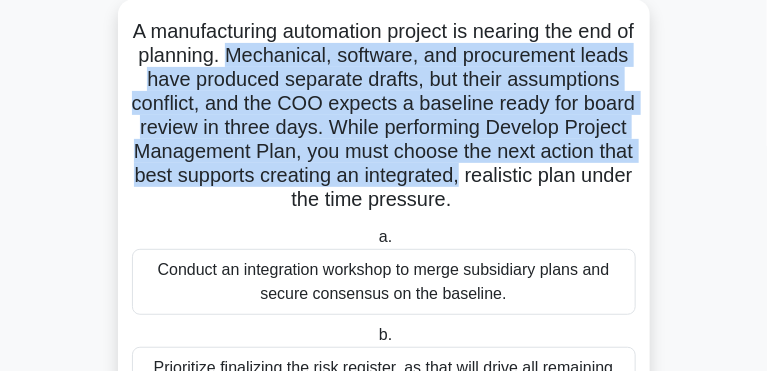 drag, startPoint x: 69, startPoint y: 61, endPoint x: 298, endPoint y: 161, distance: 249.88197 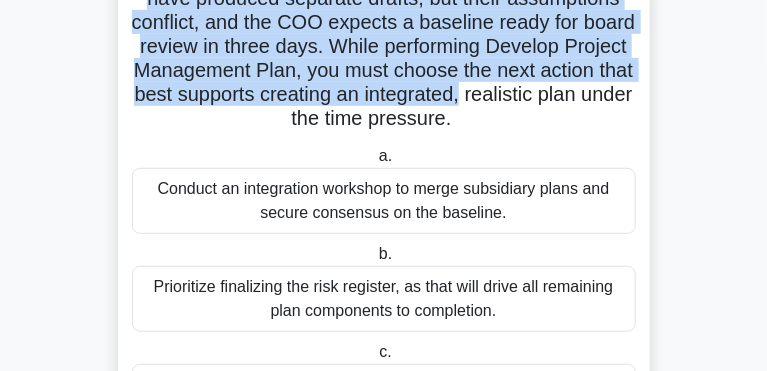 scroll, scrollTop: 196, scrollLeft: 0, axis: vertical 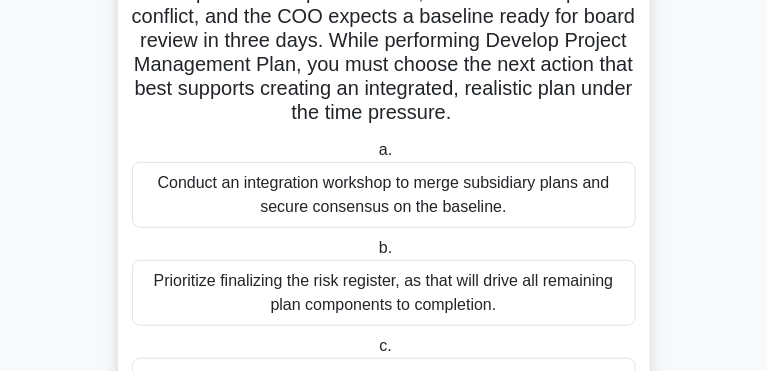 click on "Conduct an integration workshop to merge subsidiary plans and secure consensus on the baseline." at bounding box center (384, 195) 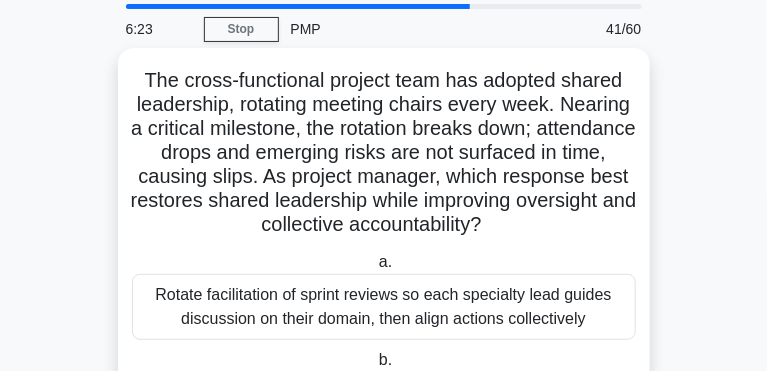 scroll, scrollTop: 61, scrollLeft: 0, axis: vertical 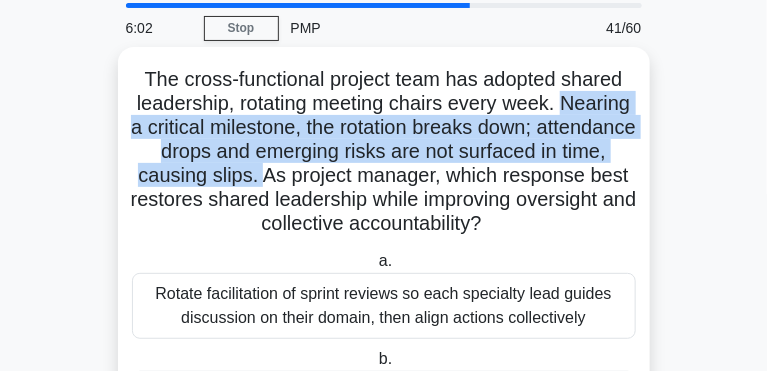 drag, startPoint x: 405, startPoint y: 113, endPoint x: 337, endPoint y: 164, distance: 85 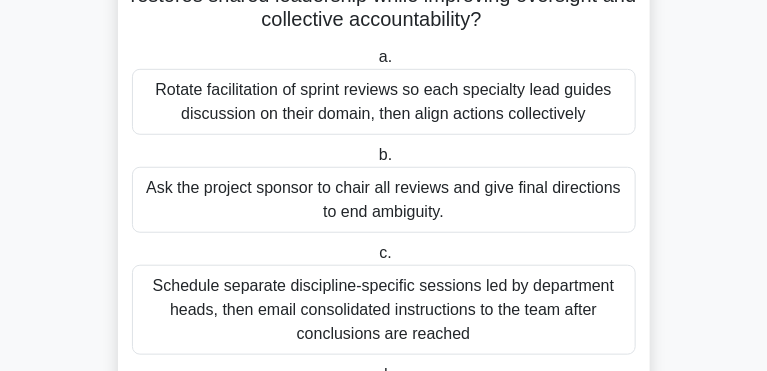 scroll, scrollTop: 264, scrollLeft: 0, axis: vertical 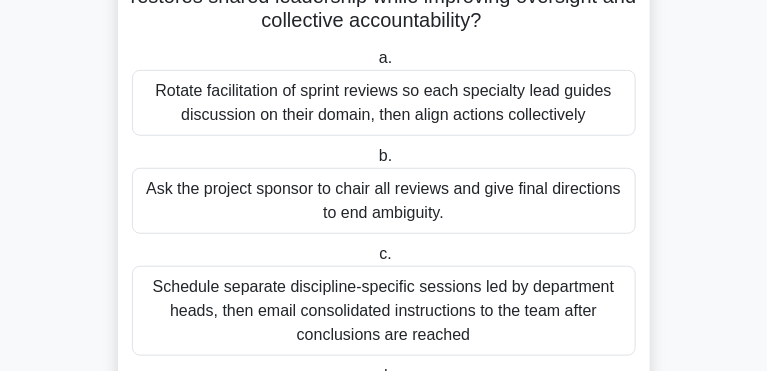 click on "Rotate facilitation of sprint reviews so each specialty lead guides discussion on their domain, then align actions collectively" at bounding box center [384, 103] 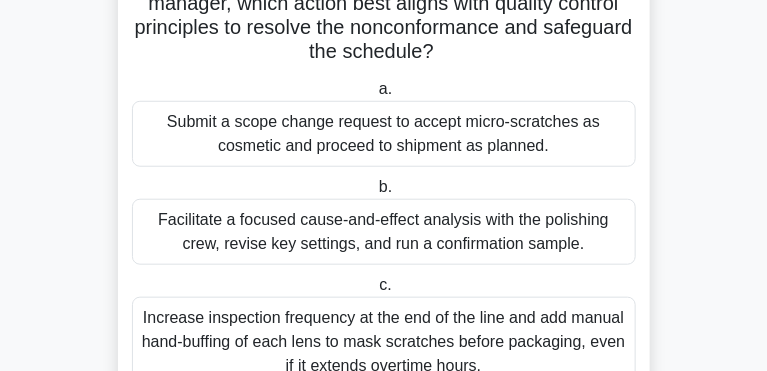 scroll, scrollTop: 306, scrollLeft: 0, axis: vertical 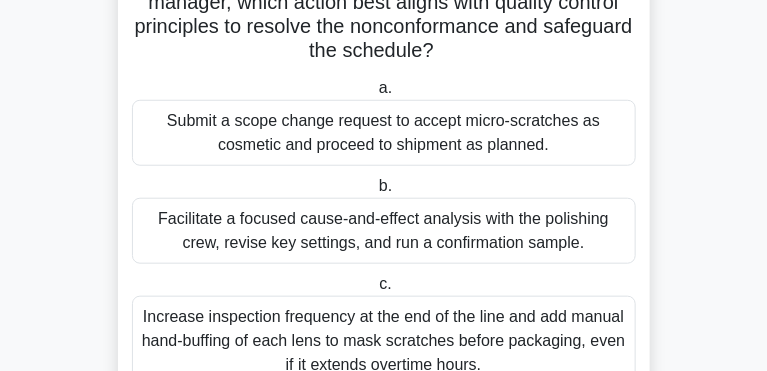 click on "Facilitate a focused cause-and-effect analysis with the polishing crew, revise key settings, and run a confirmation sample." at bounding box center [384, 231] 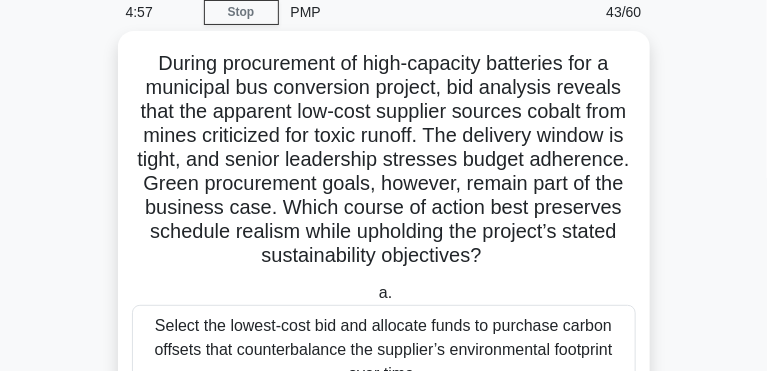 scroll, scrollTop: 78, scrollLeft: 0, axis: vertical 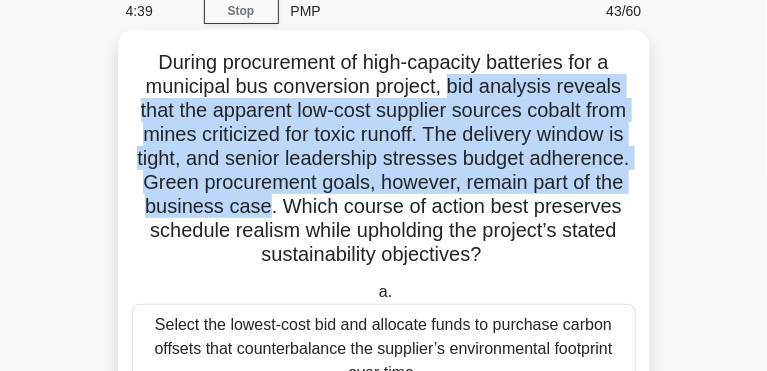 drag, startPoint x: 264, startPoint y: 96, endPoint x: 190, endPoint y: 190, distance: 119.632774 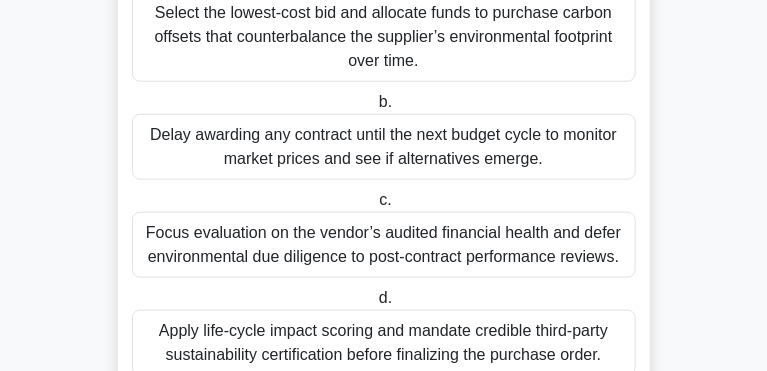 scroll, scrollTop: 442, scrollLeft: 0, axis: vertical 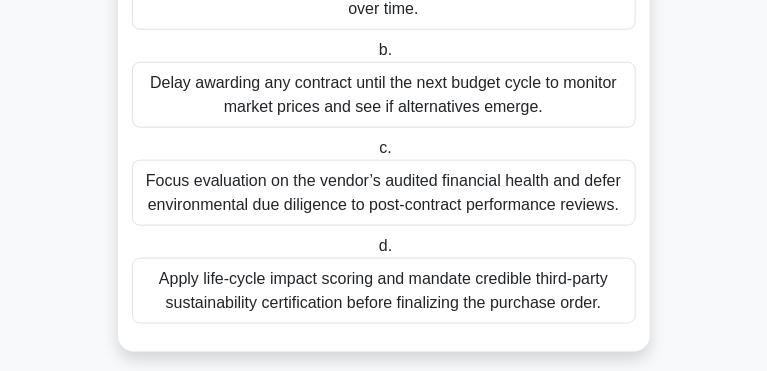 click on "Apply life-cycle impact scoring and mandate credible third-party sustainability certification before finalizing the purchase order." at bounding box center [384, 291] 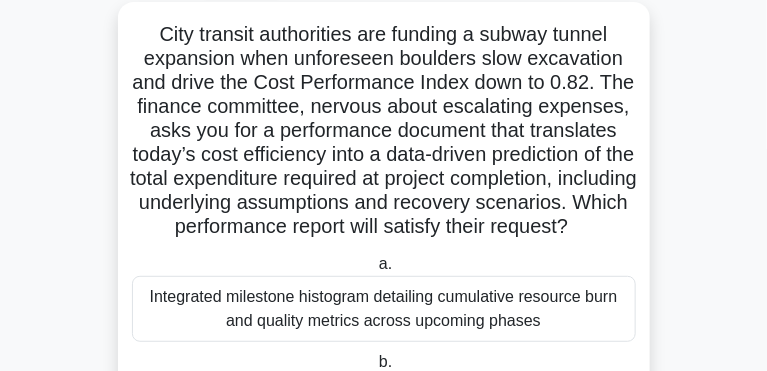 scroll, scrollTop: 107, scrollLeft: 0, axis: vertical 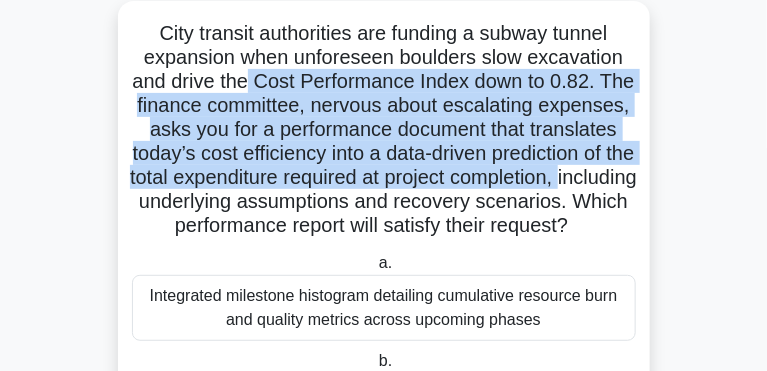 drag, startPoint x: 532, startPoint y: 66, endPoint x: 352, endPoint y: 152, distance: 199.48935 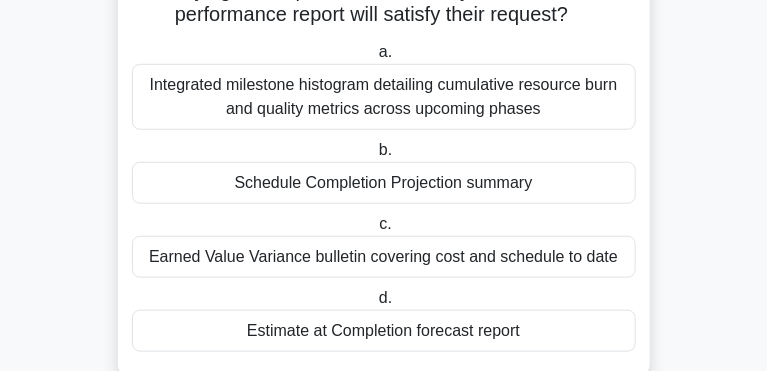 scroll, scrollTop: 320, scrollLeft: 0, axis: vertical 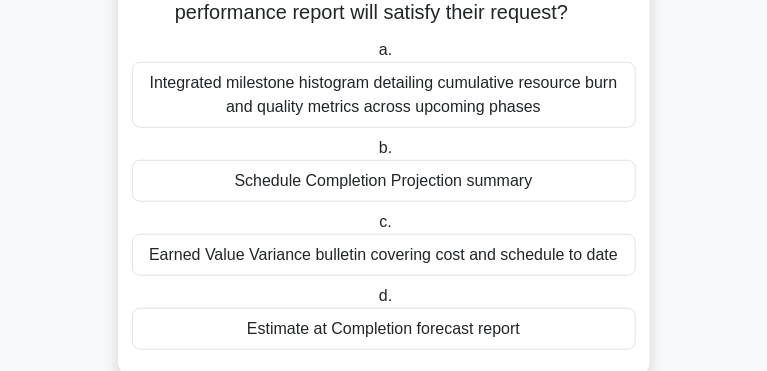 click on "Estimate at Completion forecast report" at bounding box center (384, 329) 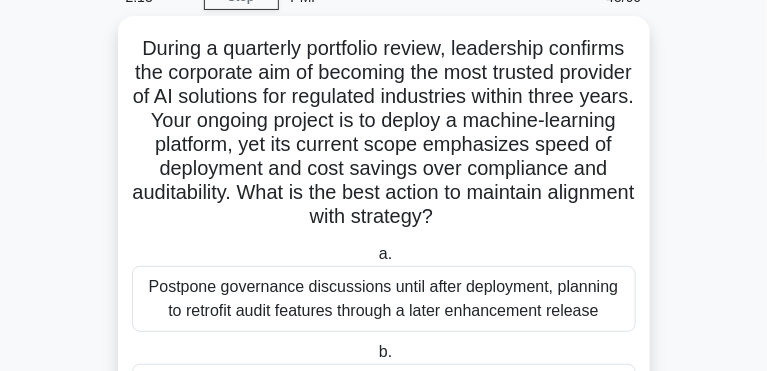 scroll, scrollTop: 92, scrollLeft: 0, axis: vertical 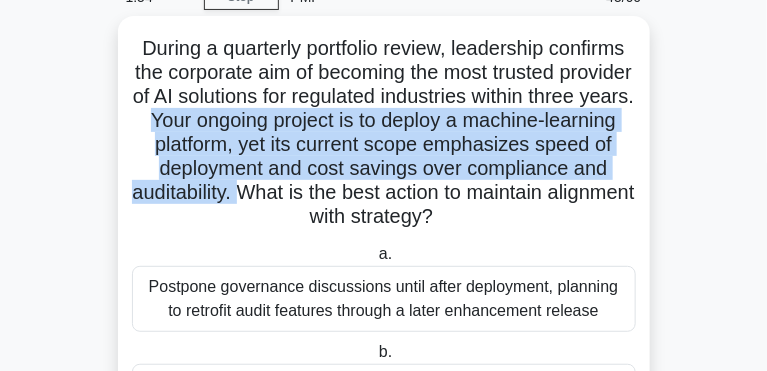drag, startPoint x: 448, startPoint y: 102, endPoint x: 209, endPoint y: 178, distance: 250.79274 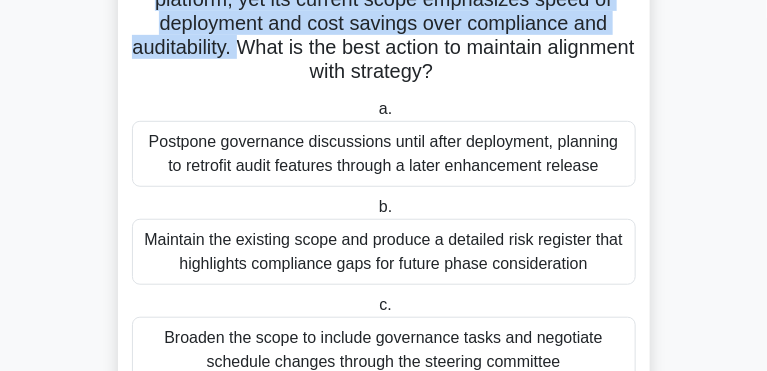 scroll, scrollTop: 238, scrollLeft: 0, axis: vertical 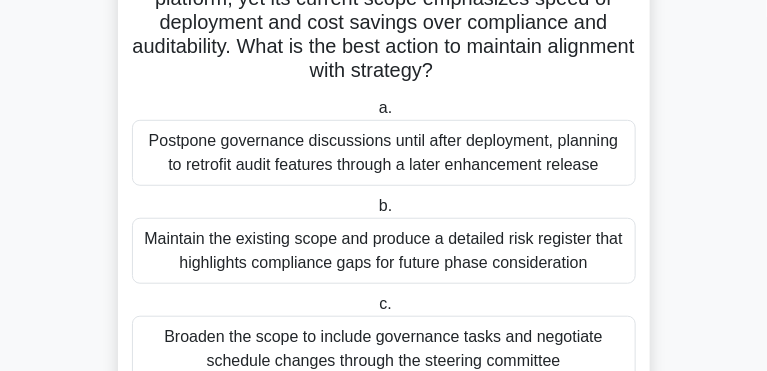 click on "Maintain the existing scope and produce a detailed risk register that highlights compliance gaps for future phase consideration" at bounding box center [384, 251] 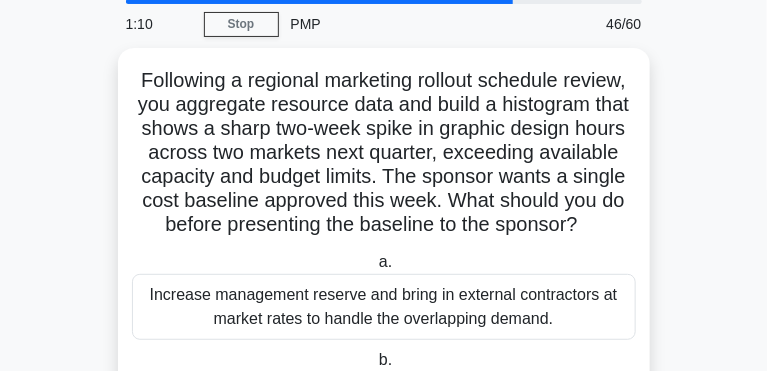 scroll, scrollTop: 0, scrollLeft: 0, axis: both 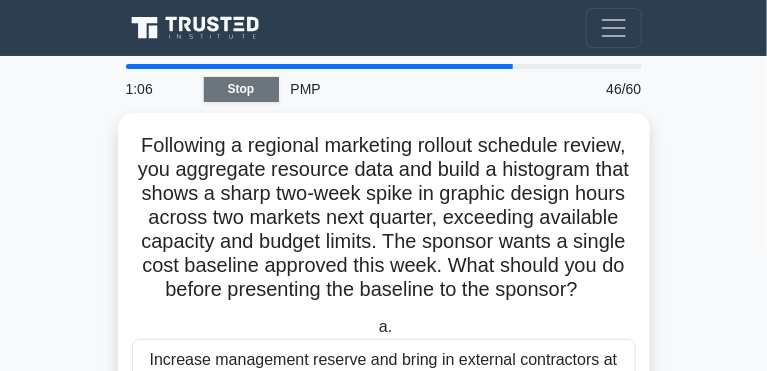 click on "Stop" at bounding box center [241, 89] 